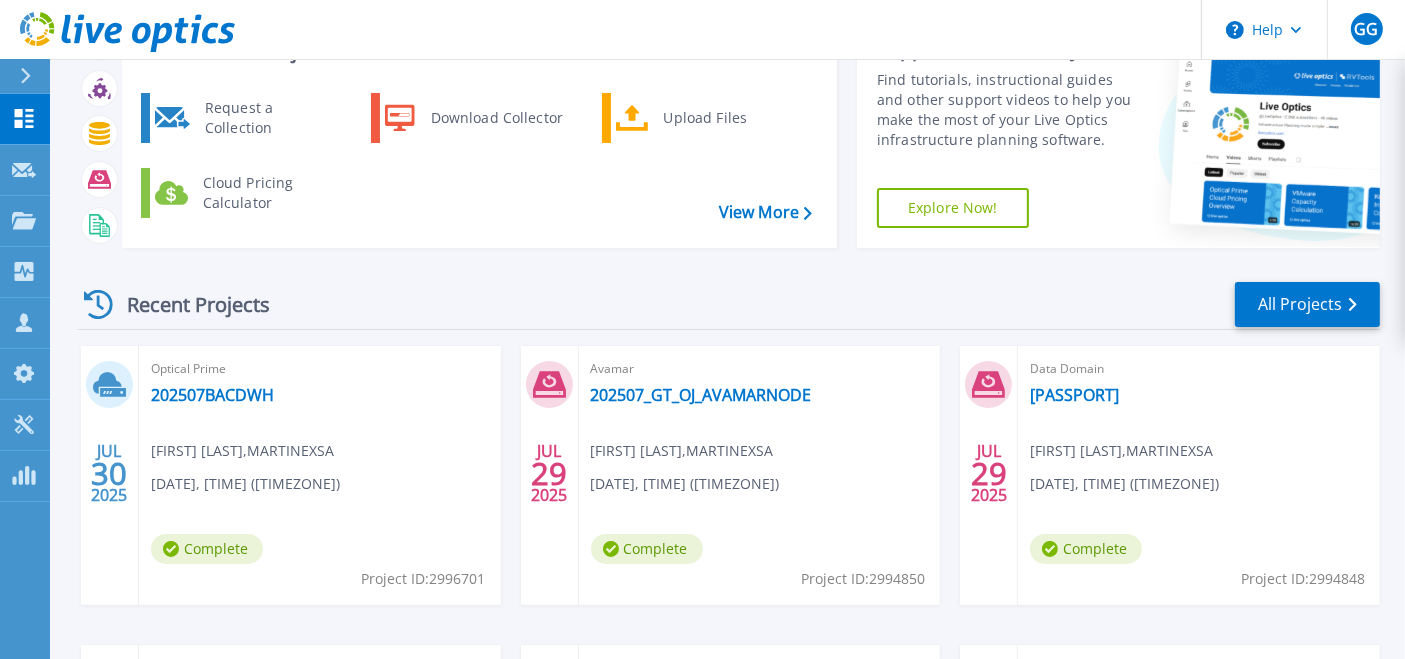 scroll, scrollTop: 0, scrollLeft: 0, axis: both 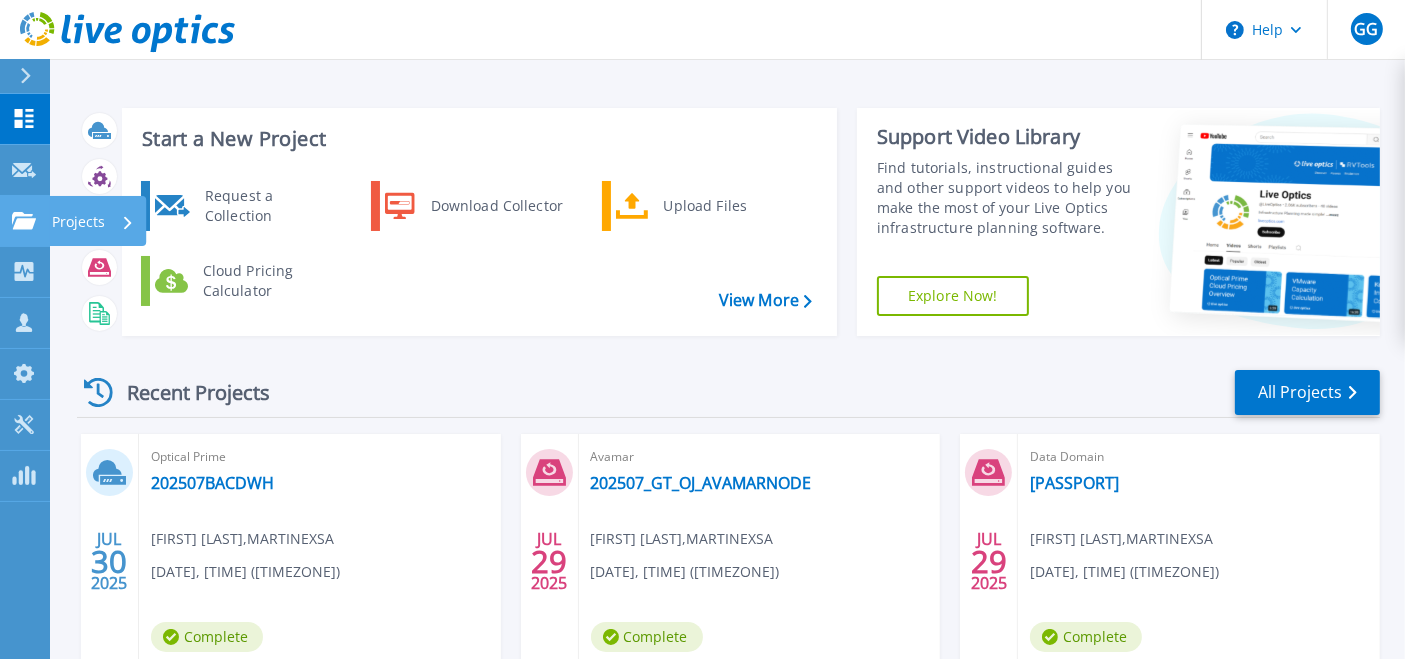 click on "Projects Projects" at bounding box center (25, 221) 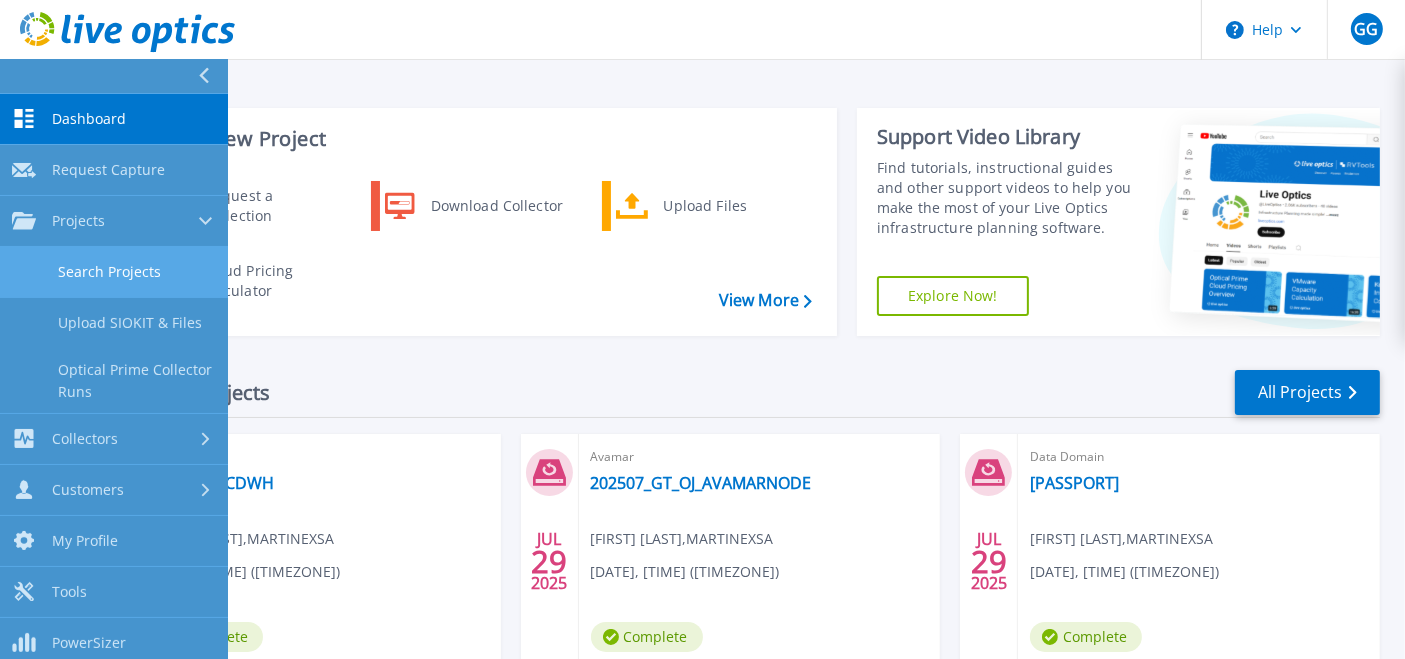 click on "Search Projects" at bounding box center (114, 272) 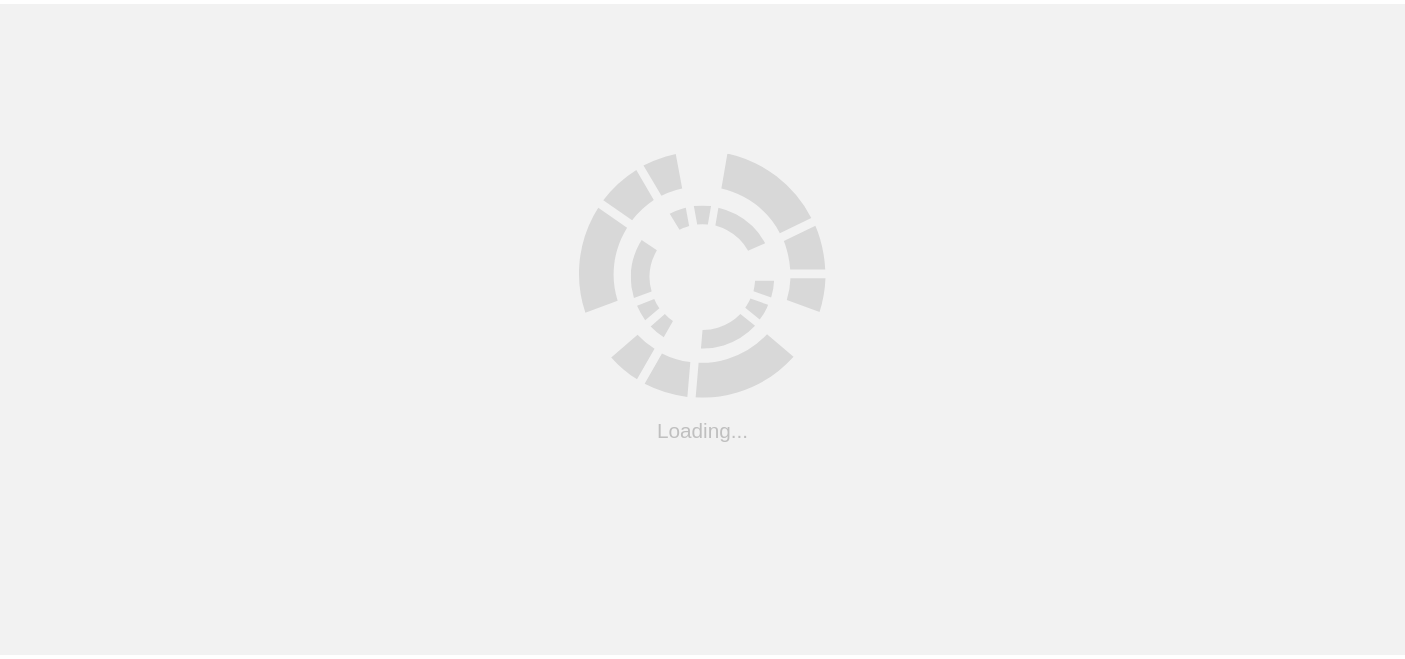 scroll, scrollTop: 0, scrollLeft: 0, axis: both 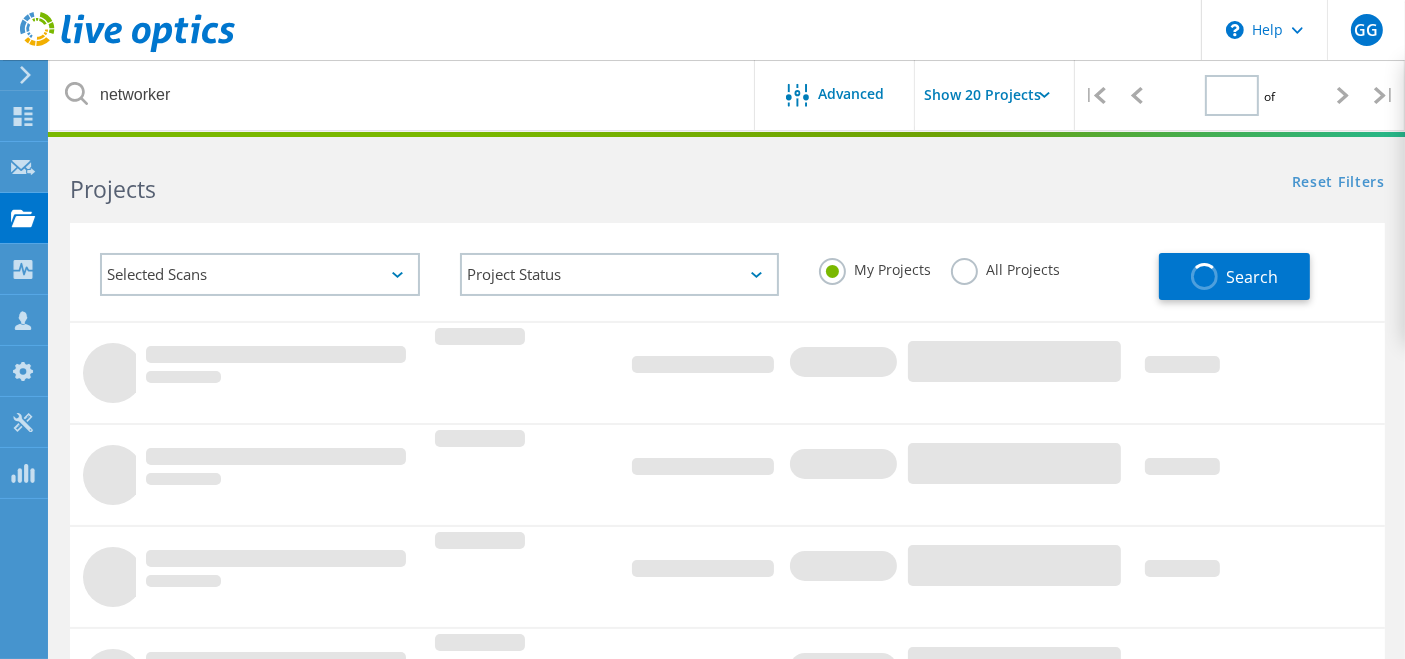 type on "1" 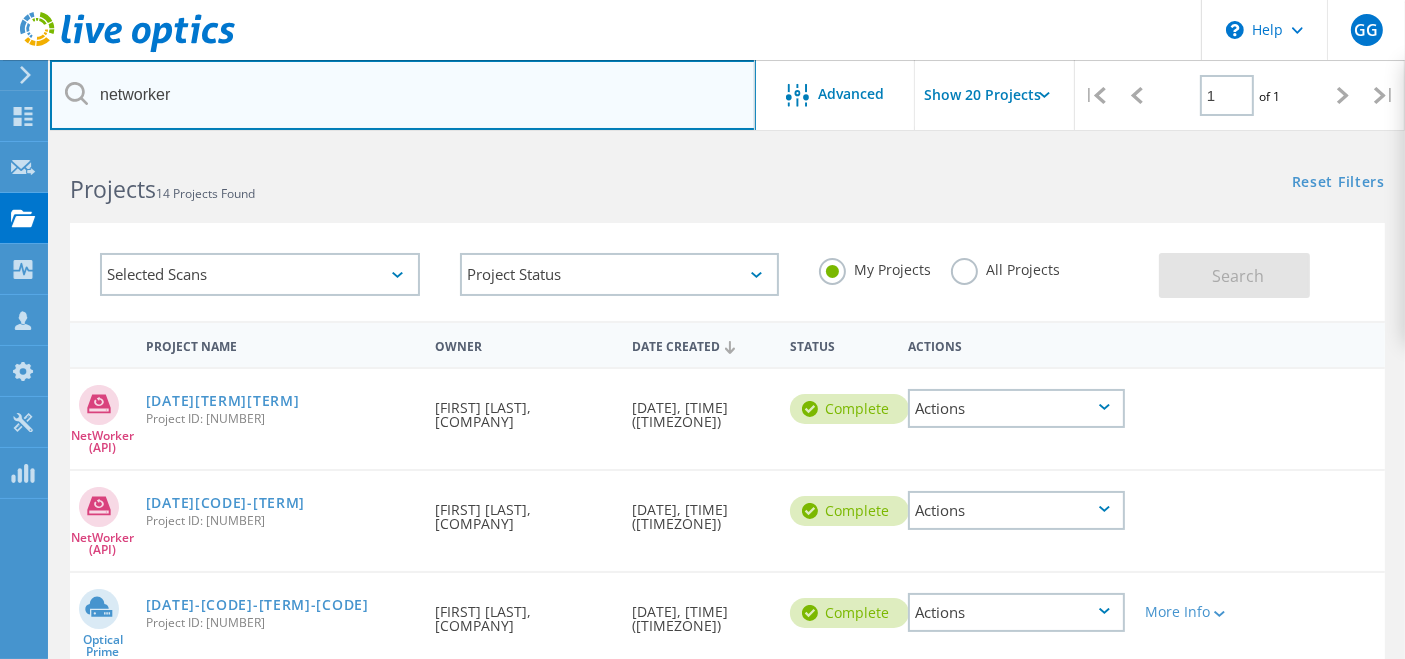 click on "networker" at bounding box center [403, 95] 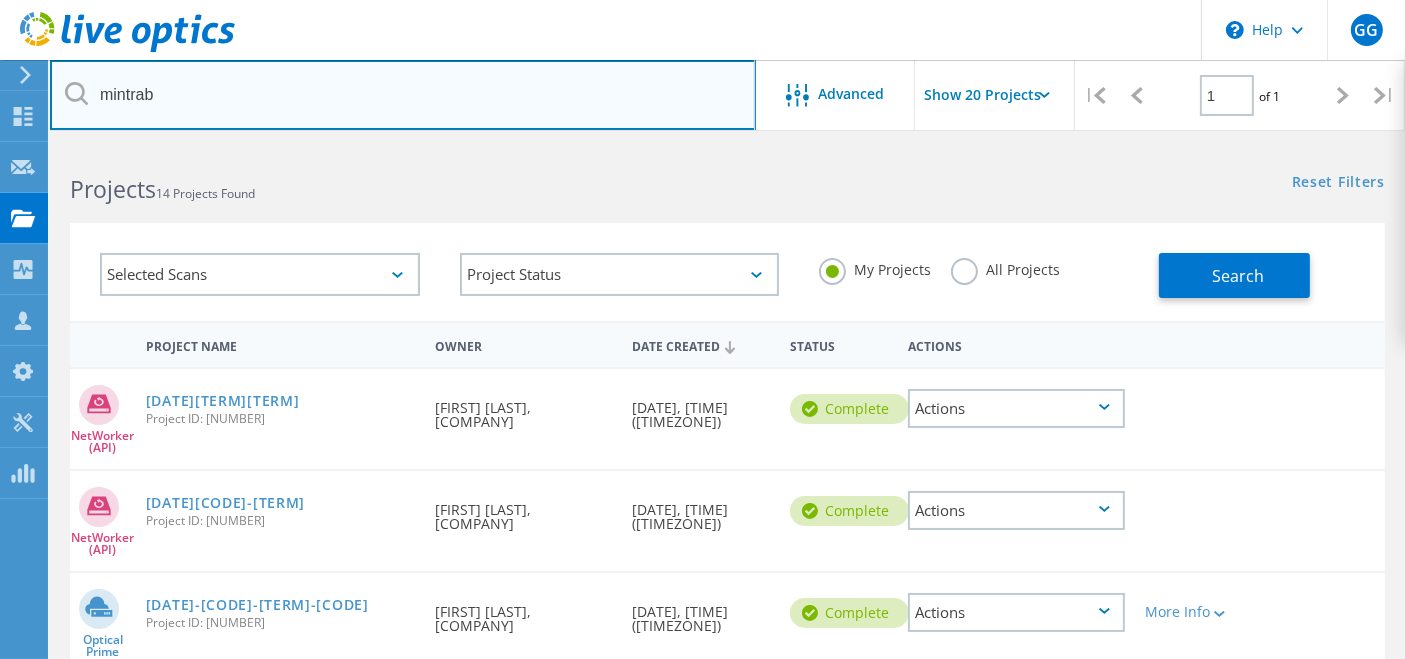 type on "mintrab" 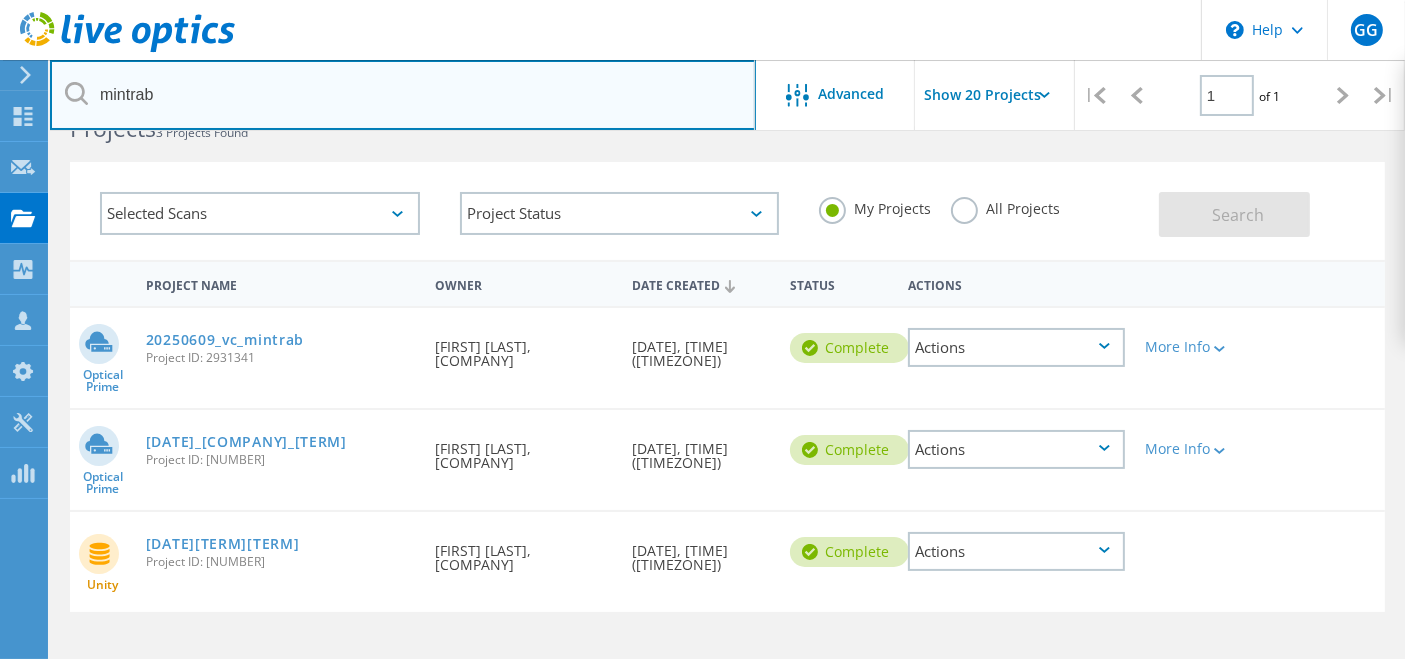 scroll, scrollTop: 68, scrollLeft: 0, axis: vertical 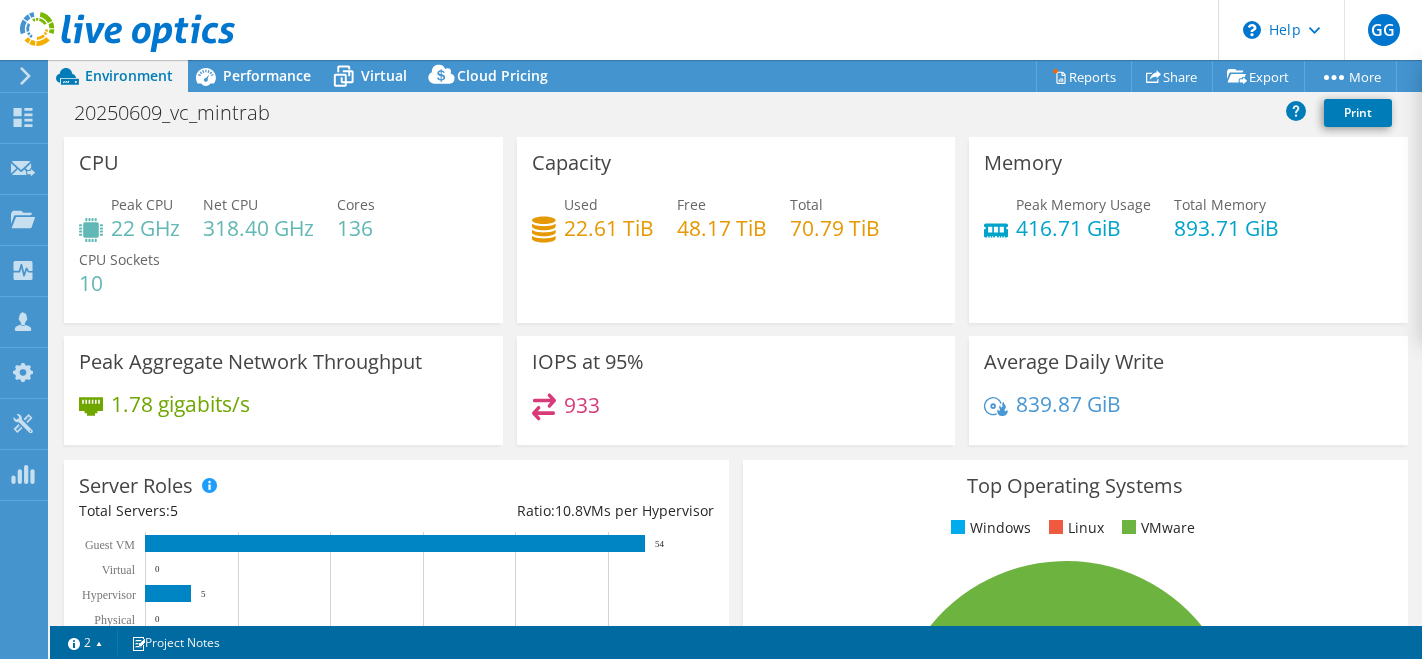 select on "USD" 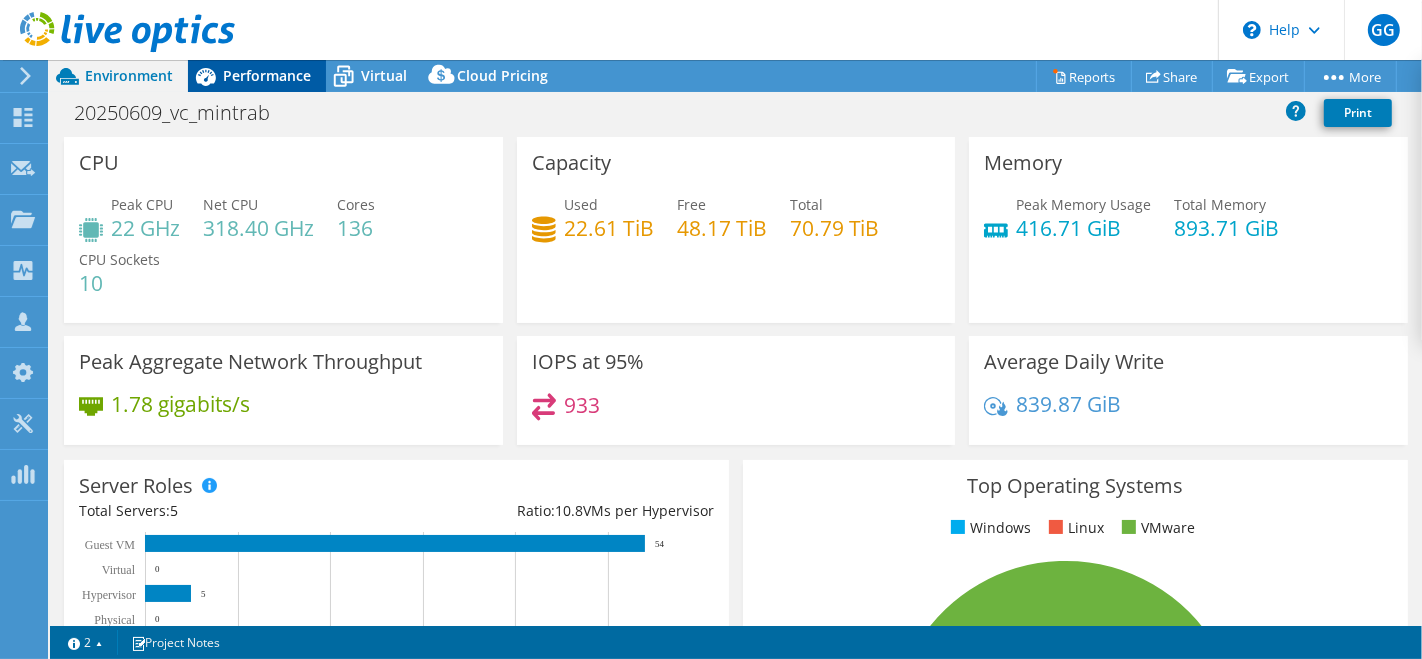 click on "Performance" at bounding box center (257, 76) 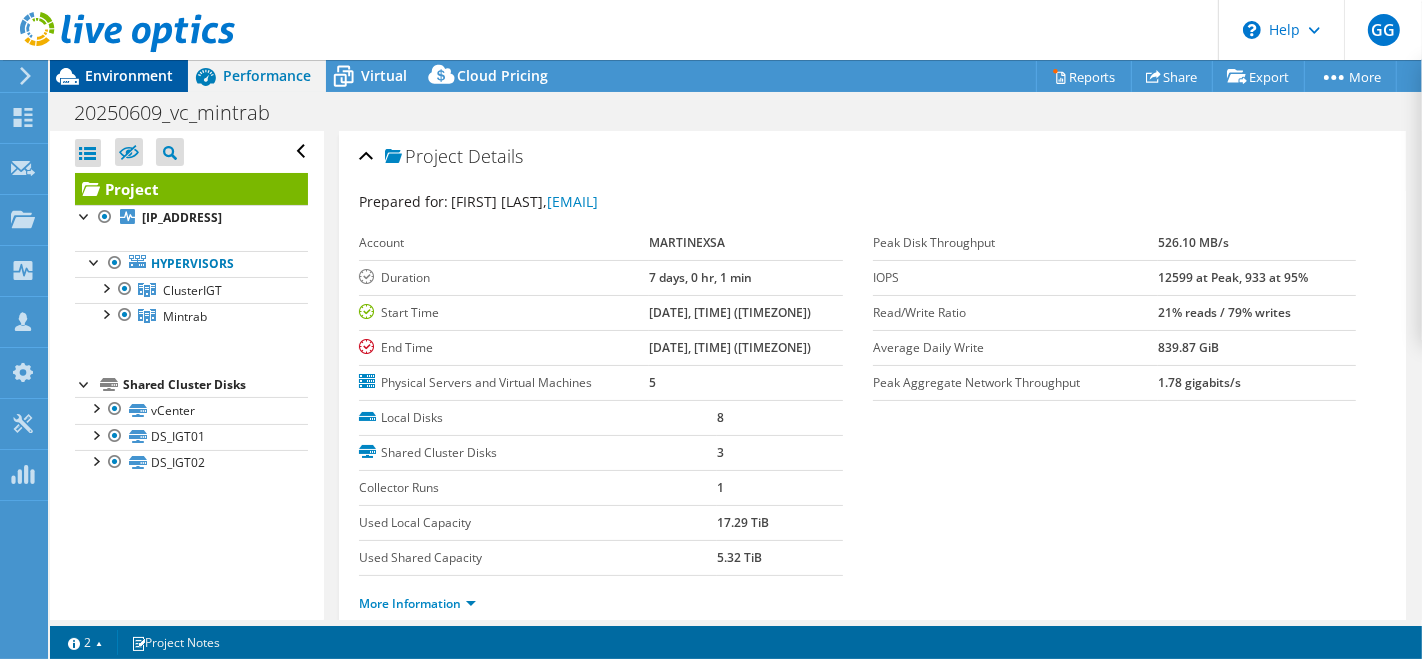 click on "Environment" at bounding box center [129, 75] 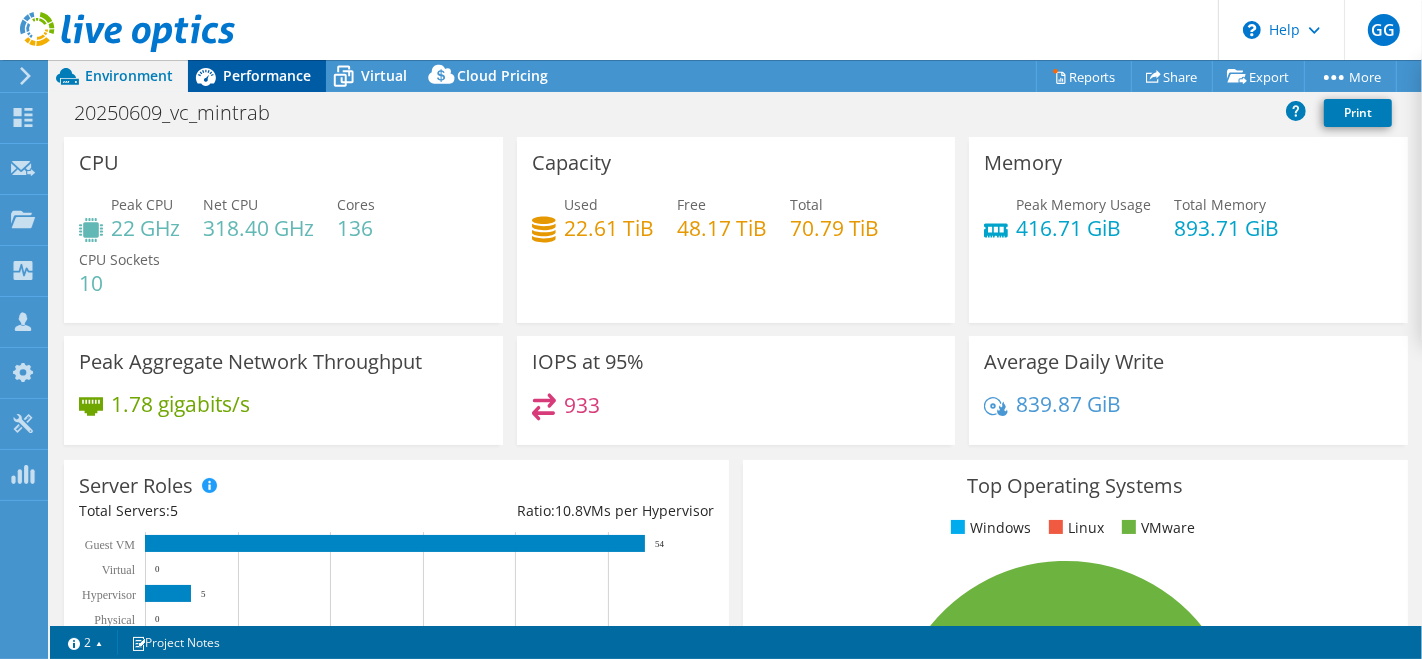 click on "Performance" at bounding box center [257, 76] 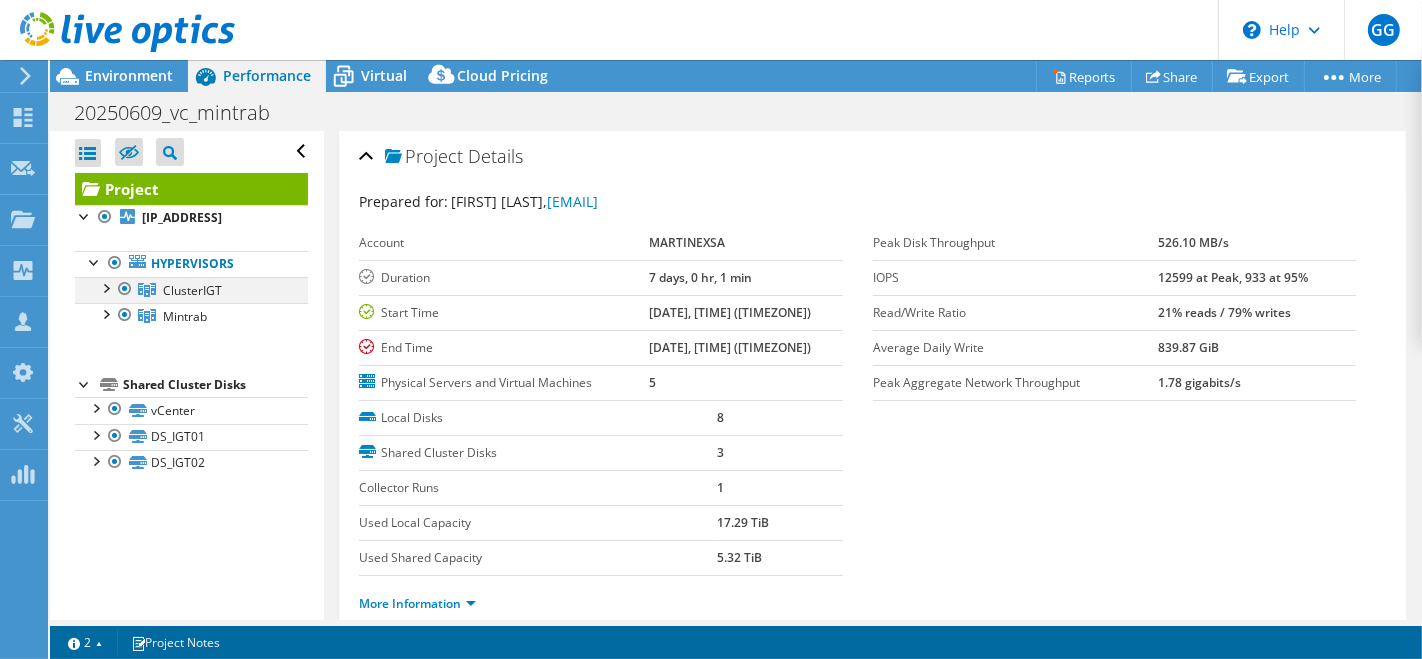 click at bounding box center (105, 287) 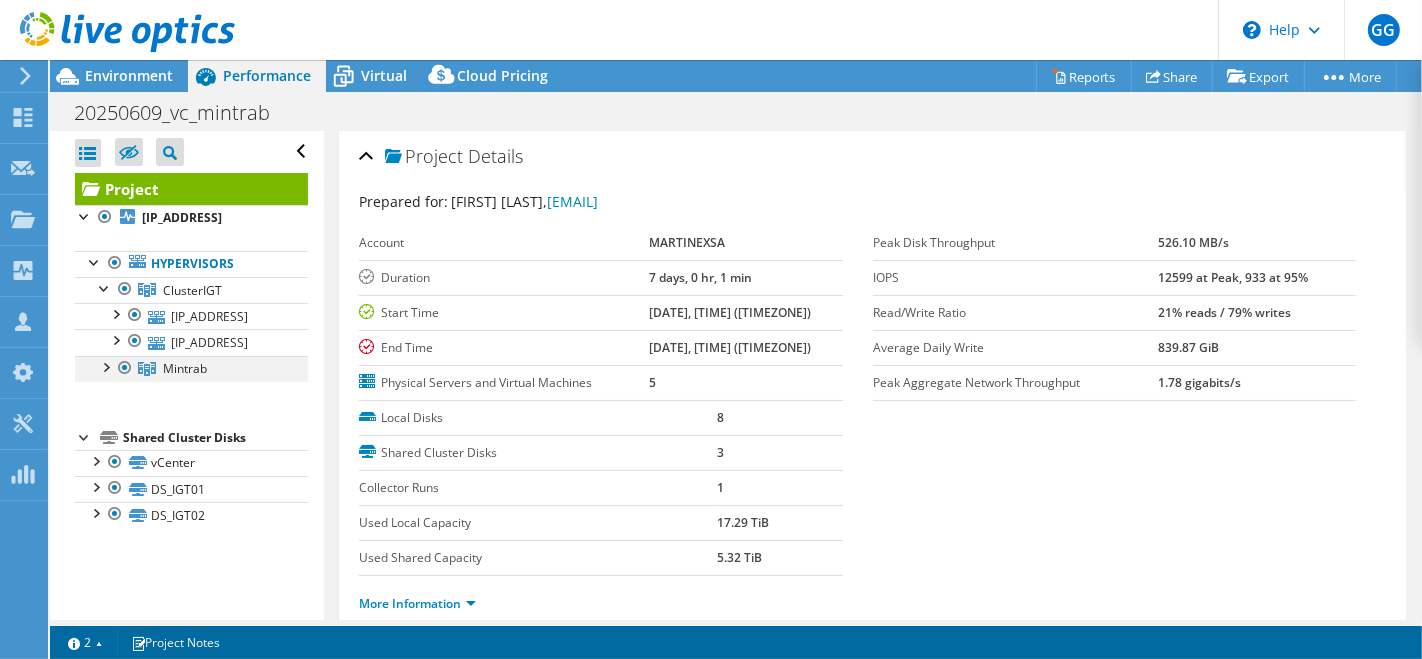 drag, startPoint x: 105, startPoint y: 366, endPoint x: 120, endPoint y: 370, distance: 15.524175 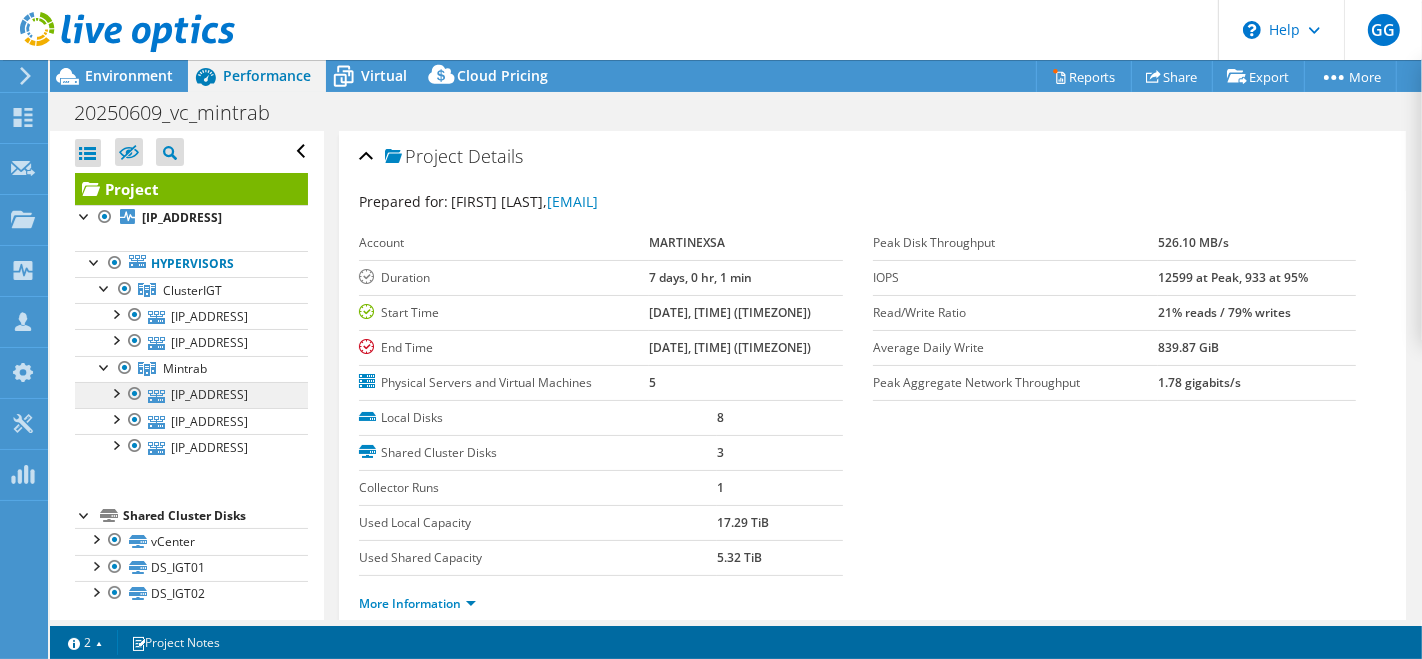 scroll, scrollTop: 8, scrollLeft: 0, axis: vertical 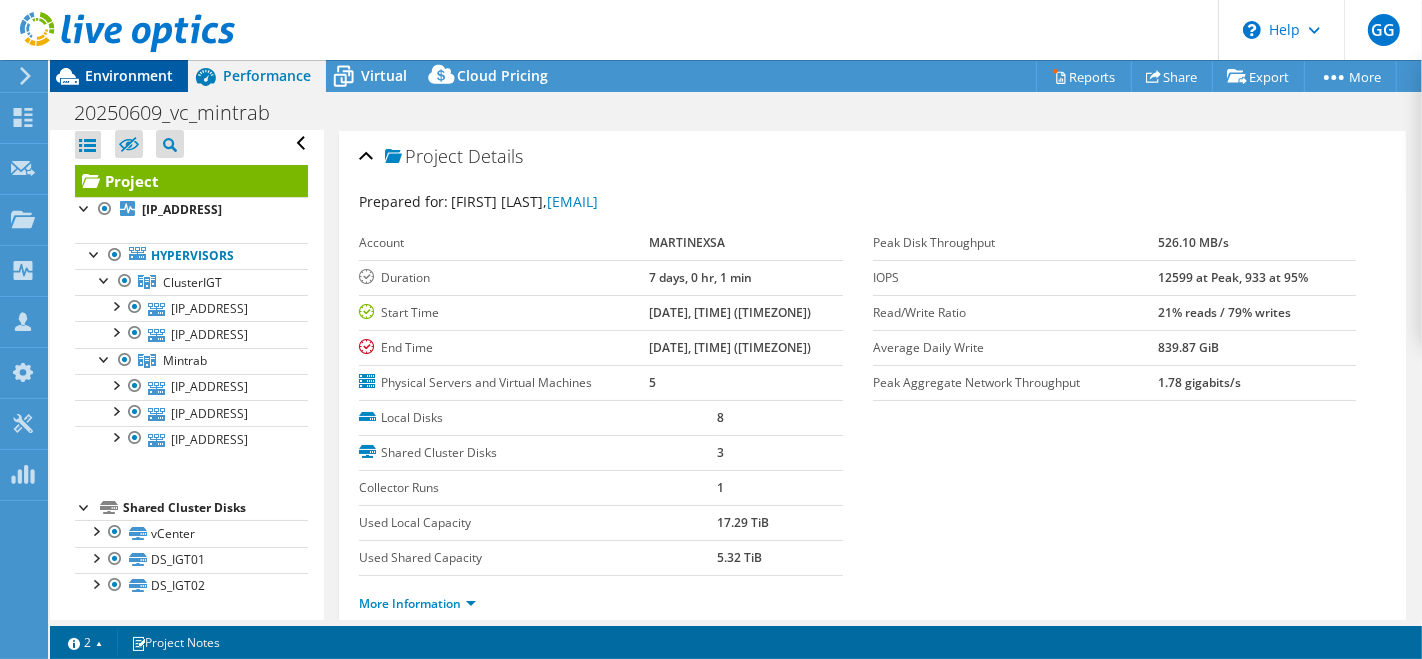 click on "Environment" at bounding box center (129, 75) 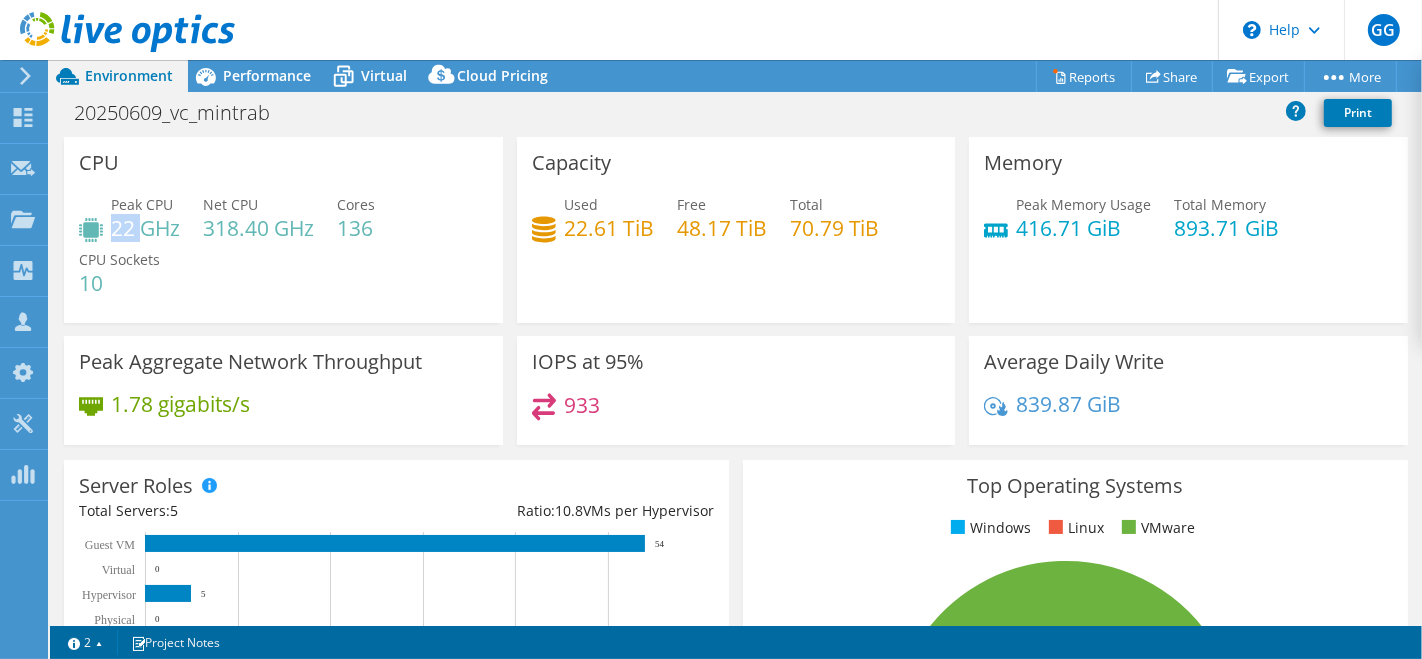 drag, startPoint x: 111, startPoint y: 227, endPoint x: 146, endPoint y: 225, distance: 35.057095 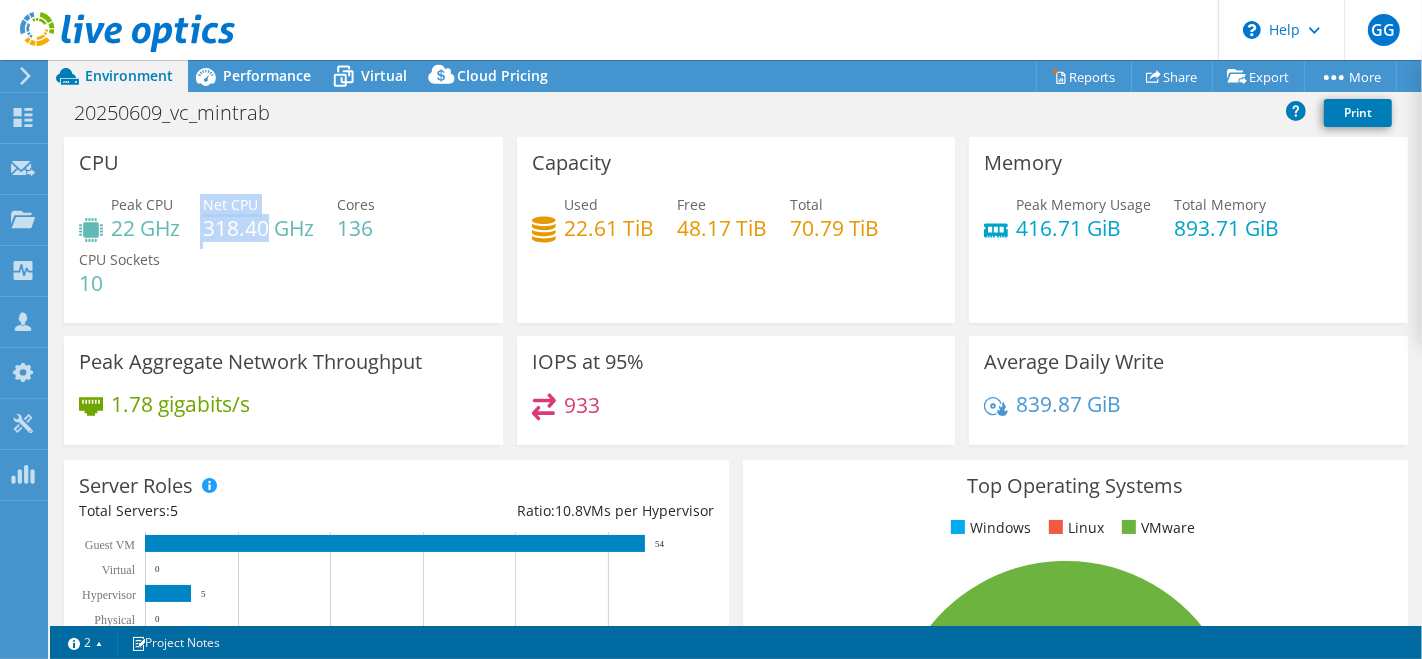 drag, startPoint x: 226, startPoint y: 226, endPoint x: 268, endPoint y: 227, distance: 42.0119 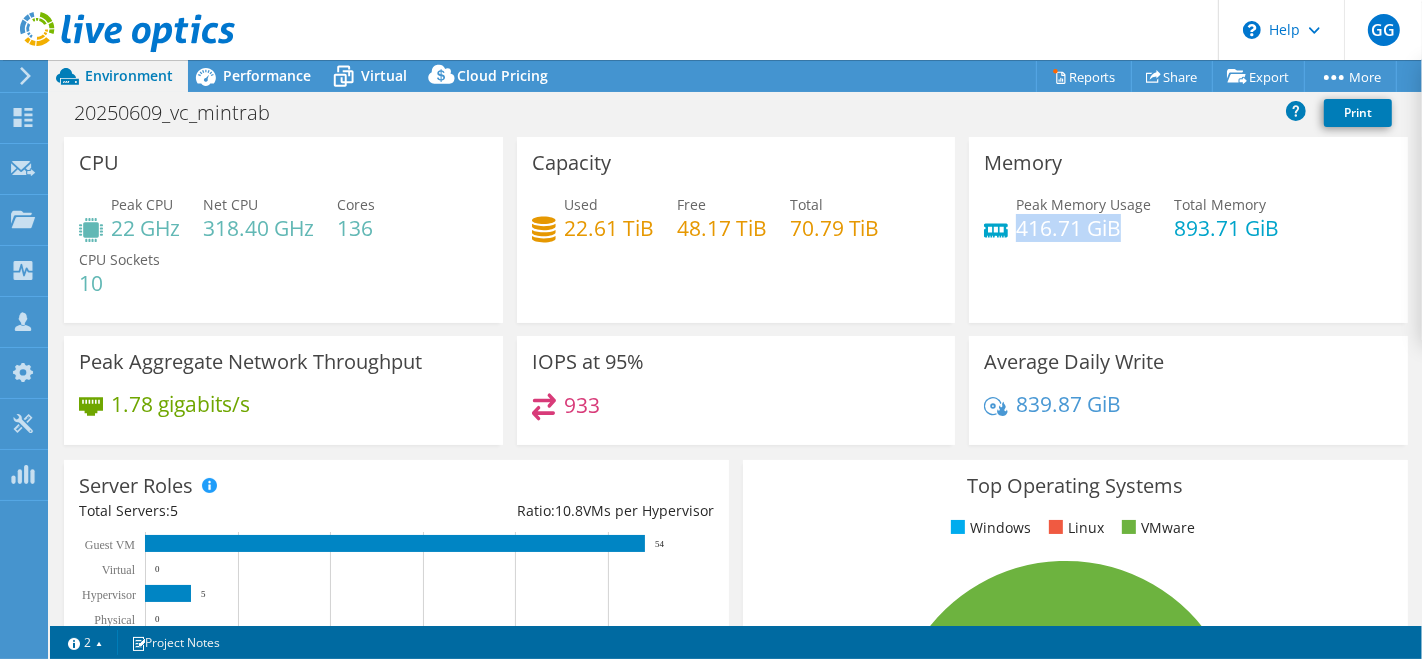drag, startPoint x: 1011, startPoint y: 232, endPoint x: 1111, endPoint y: 227, distance: 100.12492 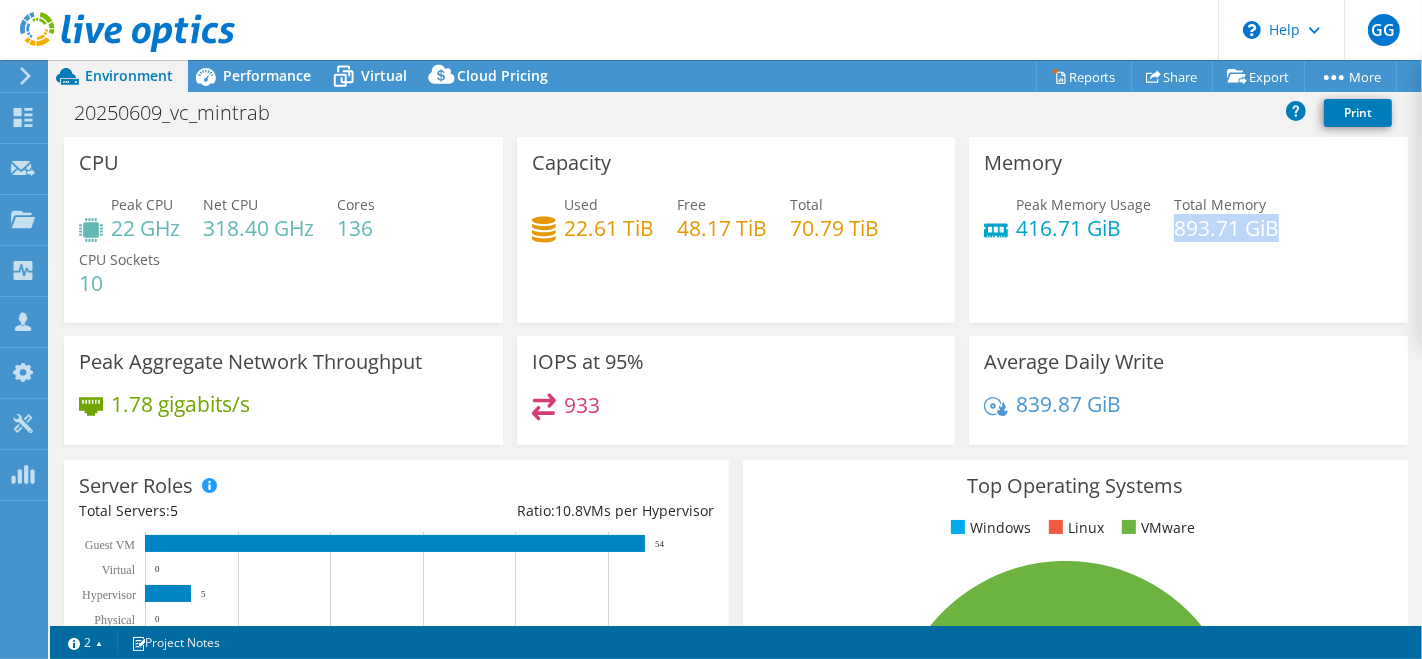 drag, startPoint x: 1161, startPoint y: 235, endPoint x: 1281, endPoint y: 237, distance: 120.01666 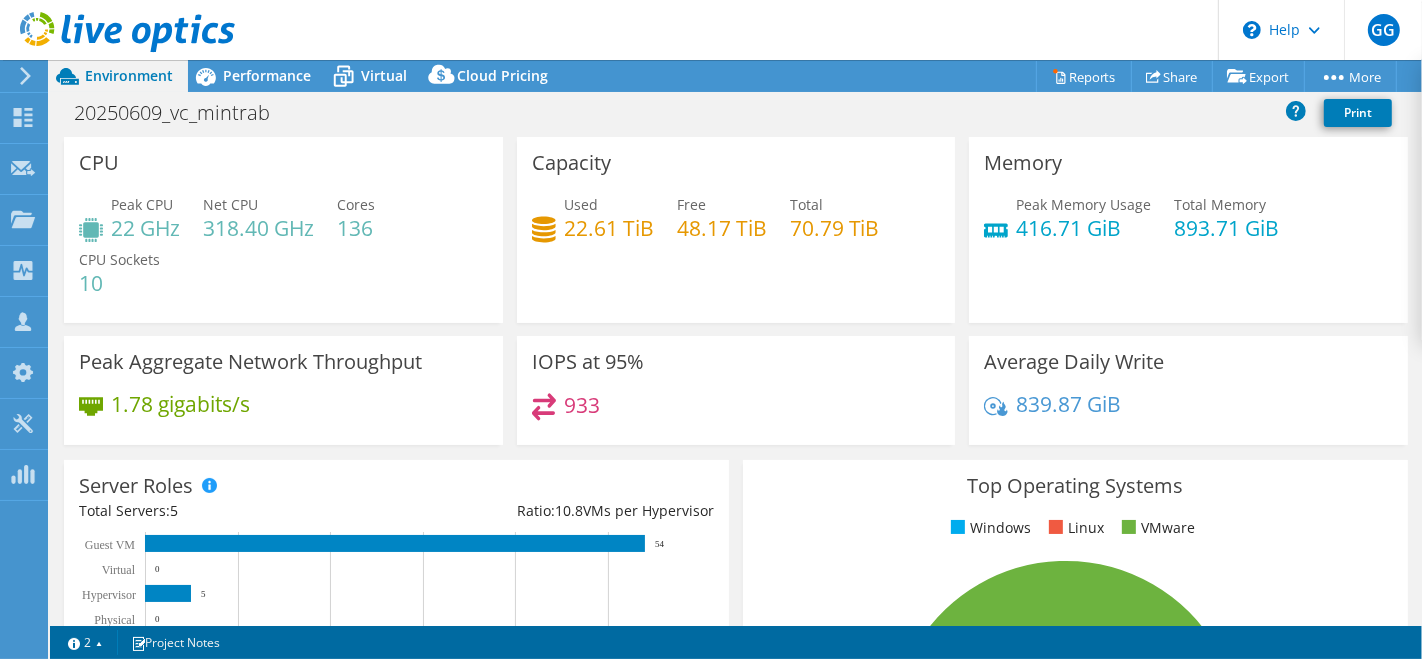 click on "Memory
Peak Memory Usage
416.71 GiB
Total Memory
893.71 GiB" at bounding box center (1188, 230) 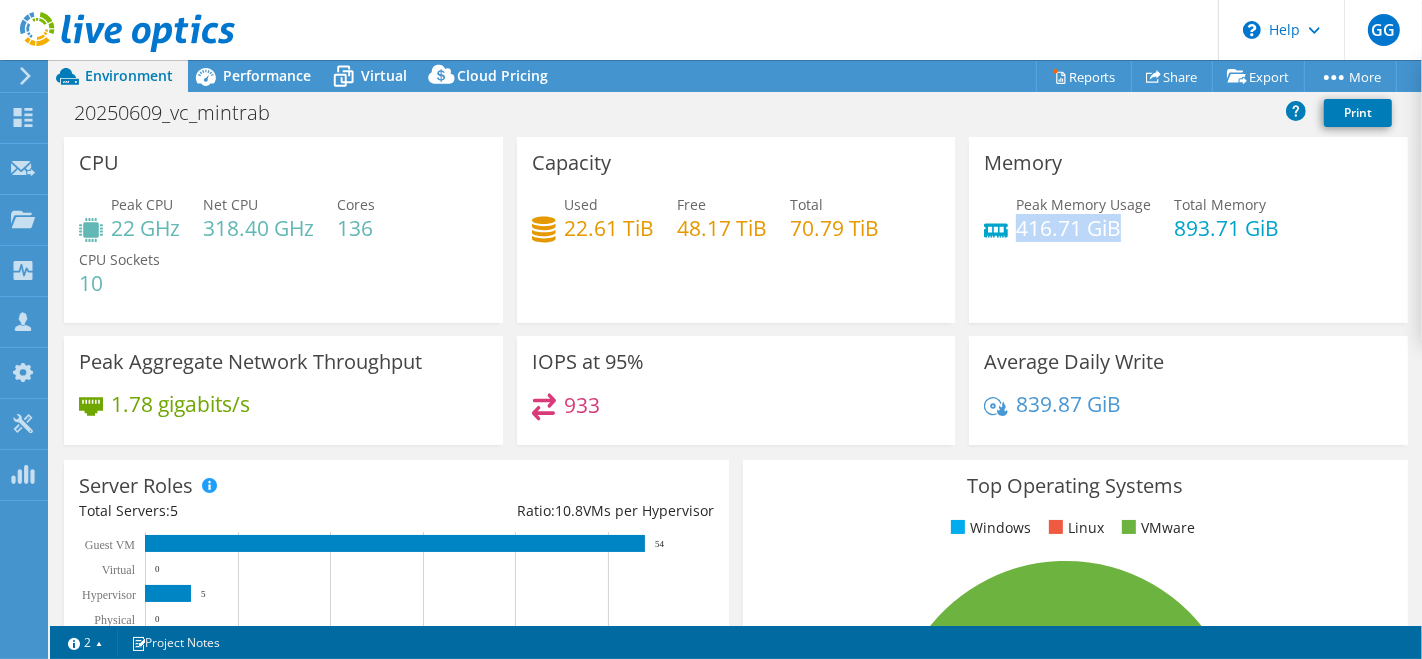 drag, startPoint x: 1008, startPoint y: 226, endPoint x: 1112, endPoint y: 233, distance: 104.23531 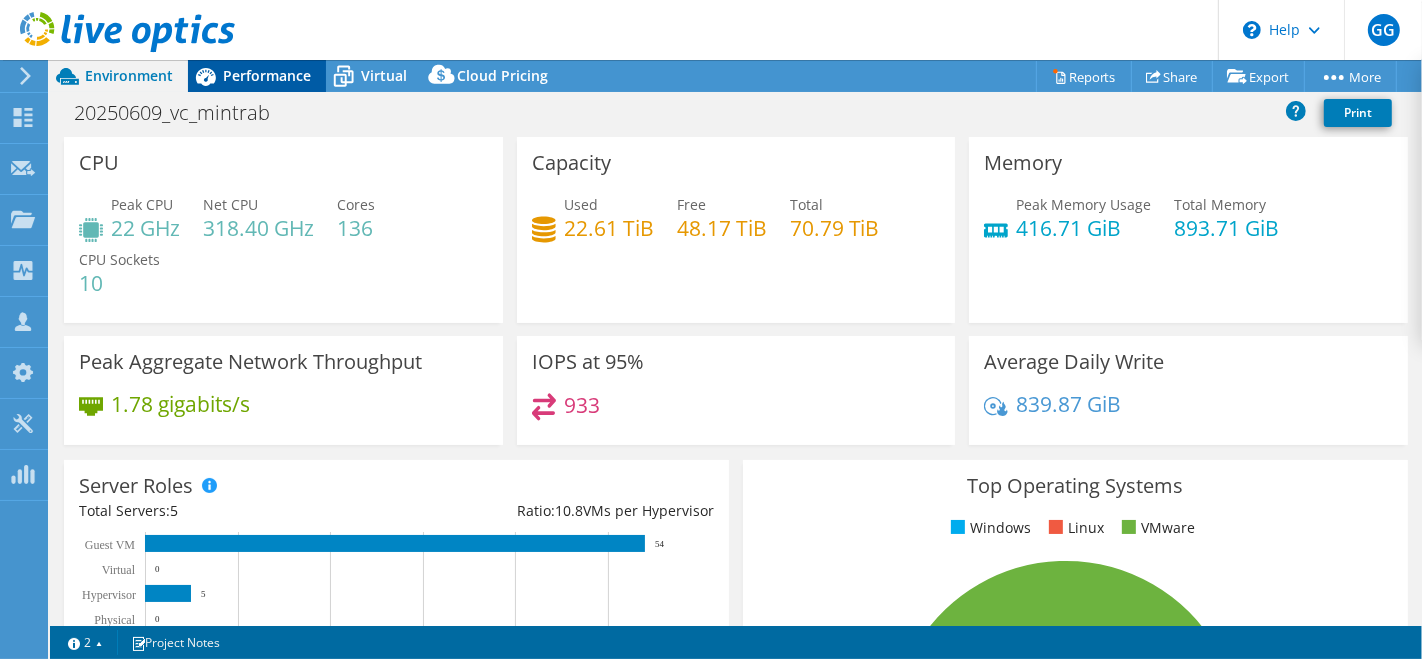 click on "Performance" at bounding box center [257, 76] 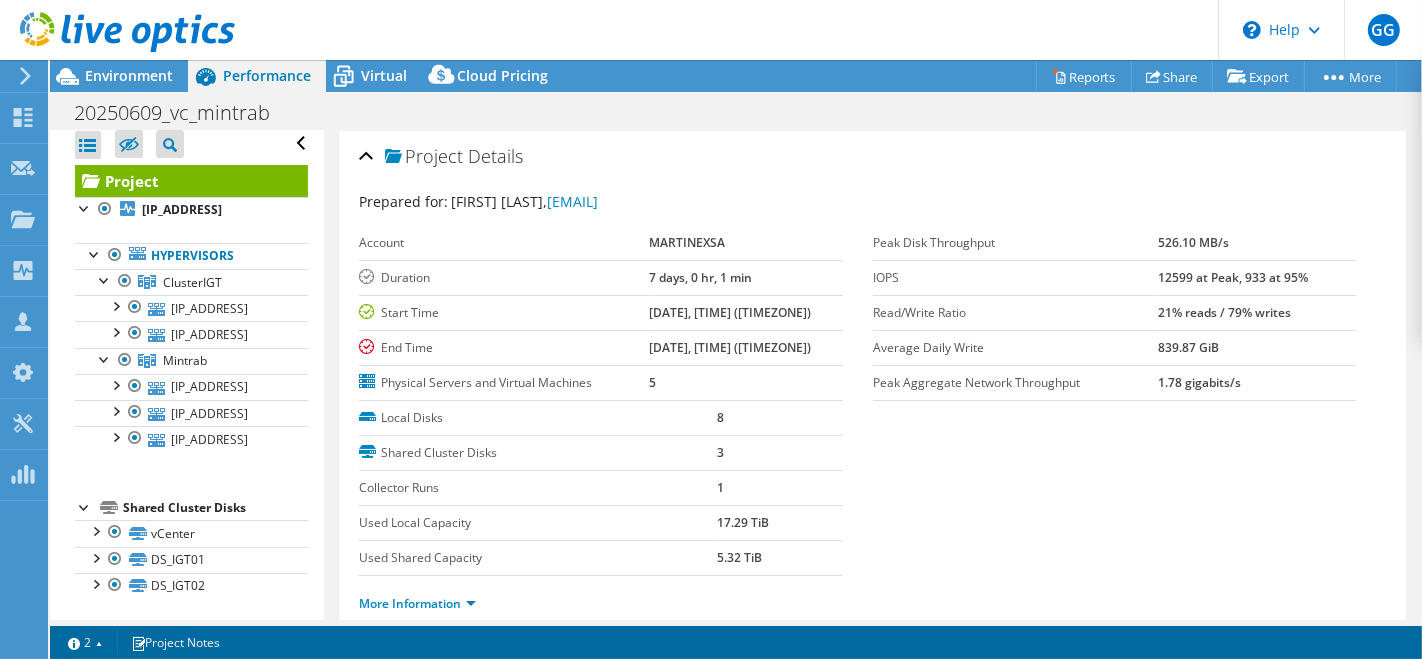 drag, startPoint x: 160, startPoint y: 67, endPoint x: 200, endPoint y: 91, distance: 46.647614 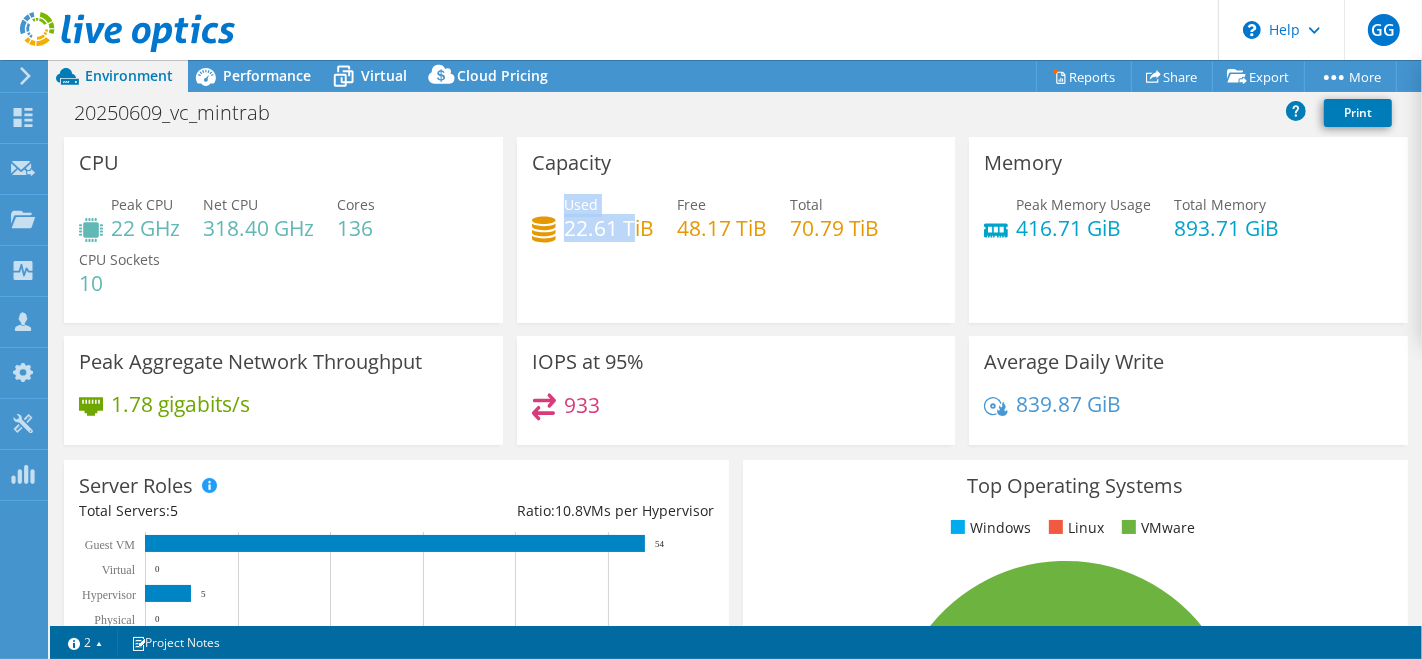 drag, startPoint x: 557, startPoint y: 226, endPoint x: 628, endPoint y: 227, distance: 71.00704 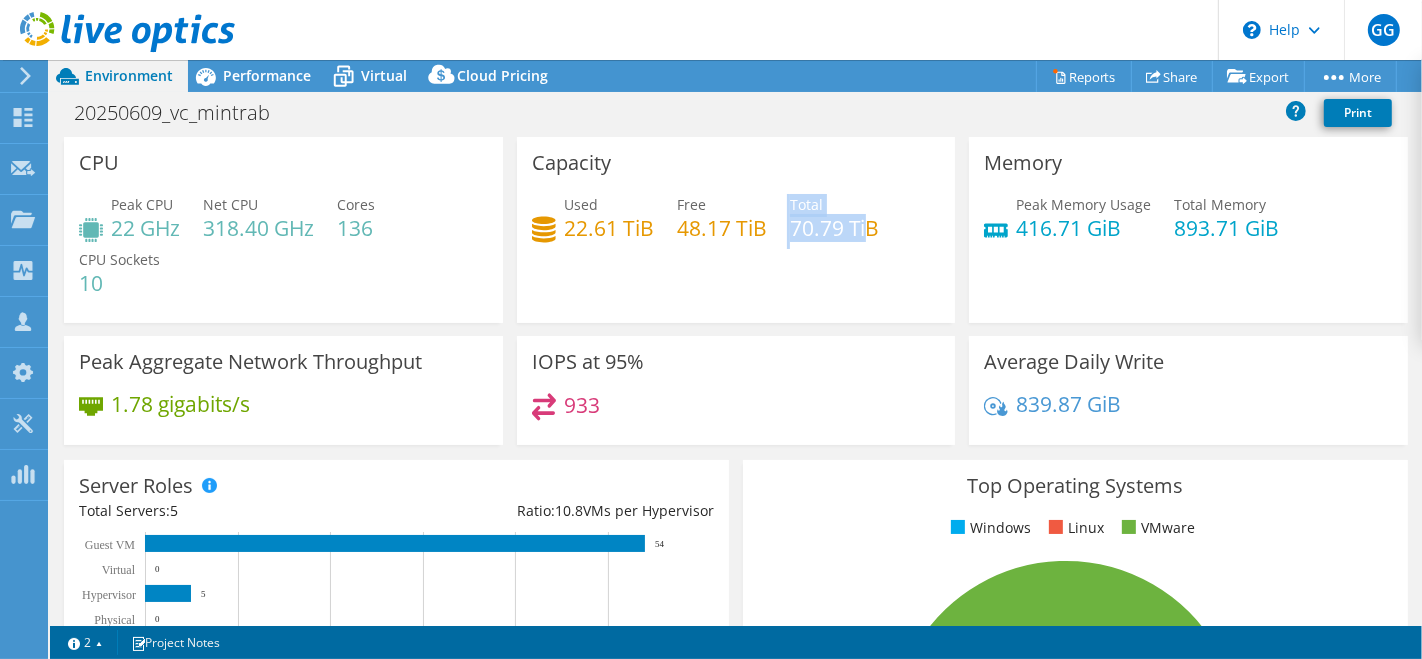 drag, startPoint x: 784, startPoint y: 234, endPoint x: 860, endPoint y: 235, distance: 76.00658 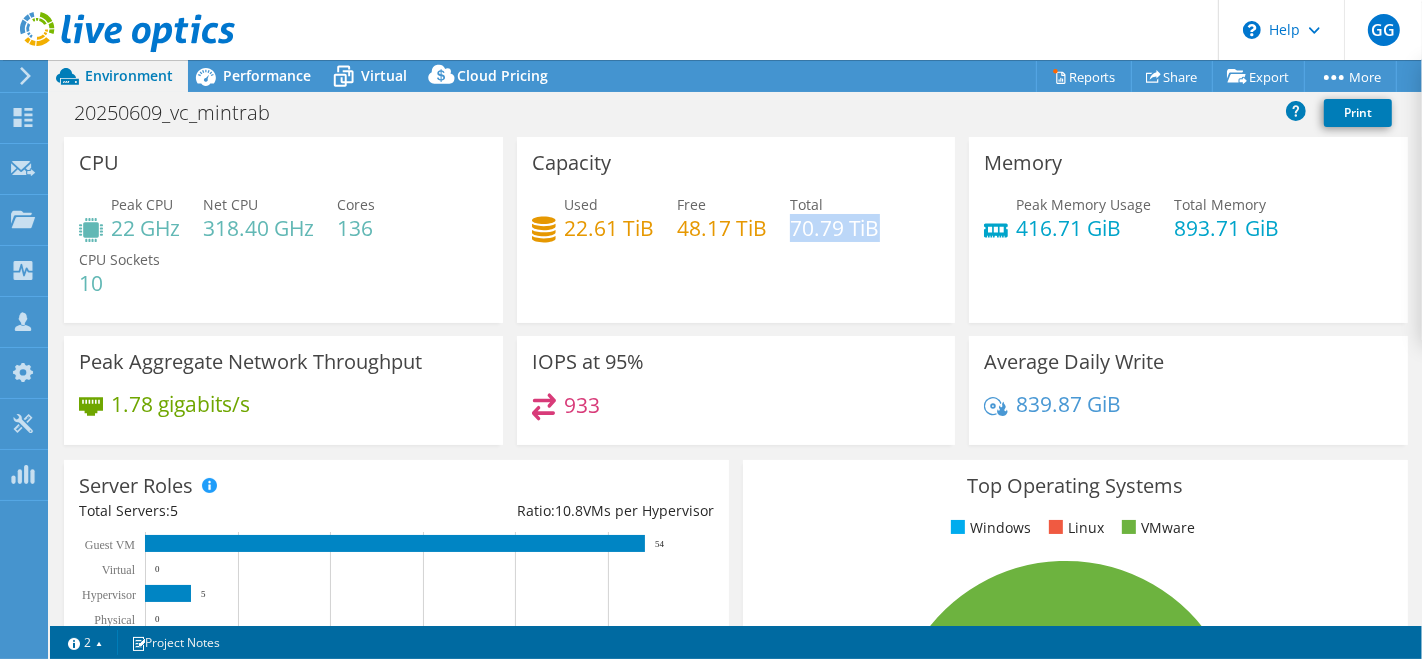 drag, startPoint x: 788, startPoint y: 232, endPoint x: 770, endPoint y: 167, distance: 67.44627 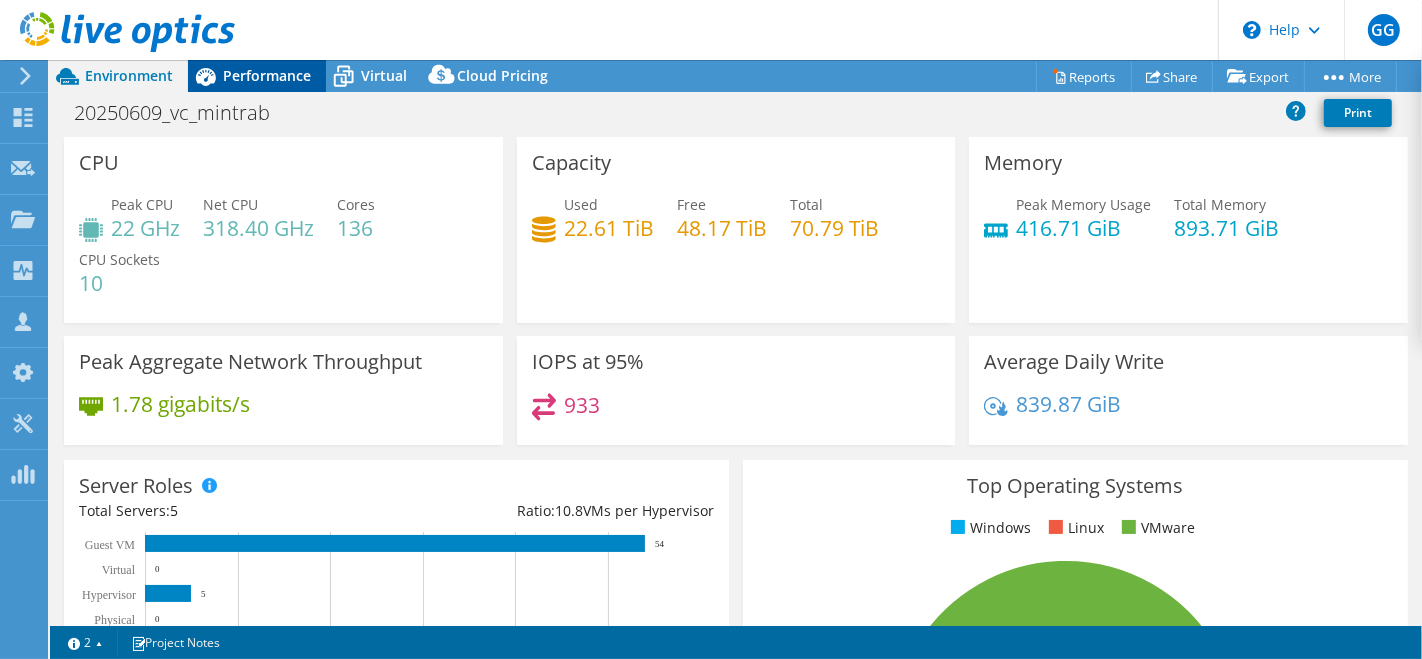 click on "Performance" at bounding box center (257, 76) 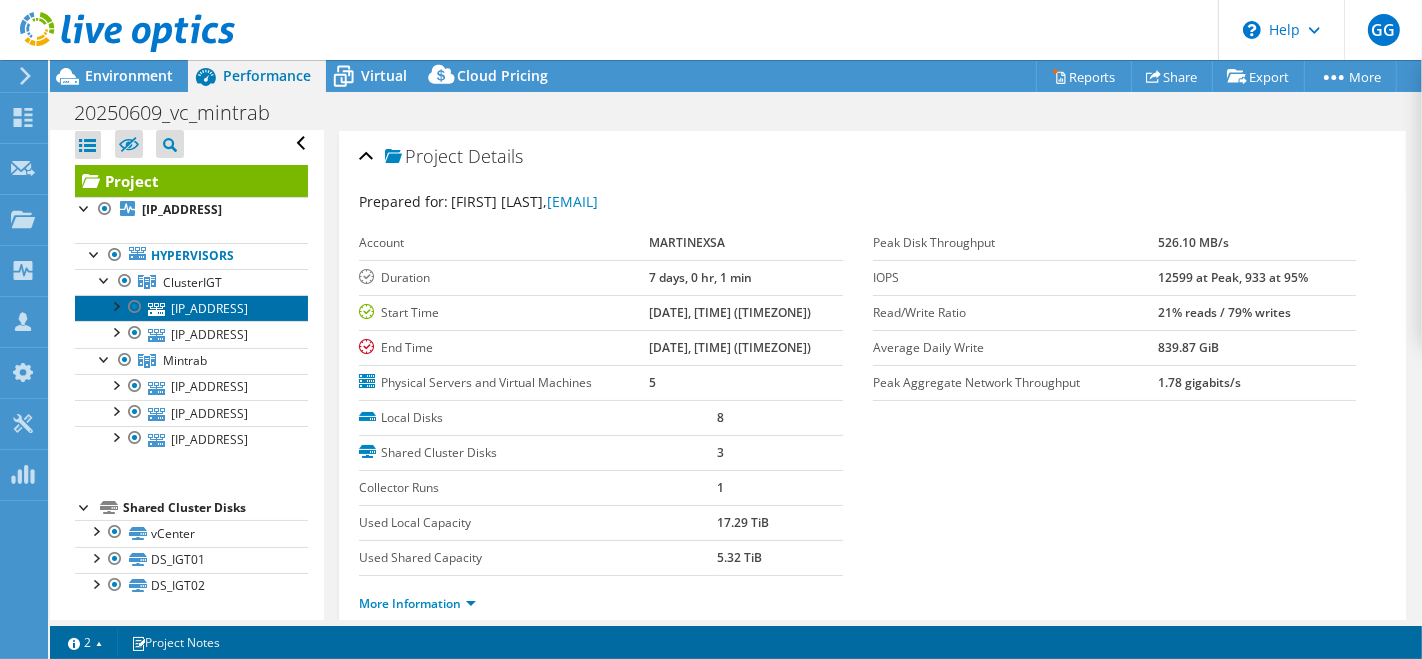 click on "[IP ADDRESS]" at bounding box center [191, 308] 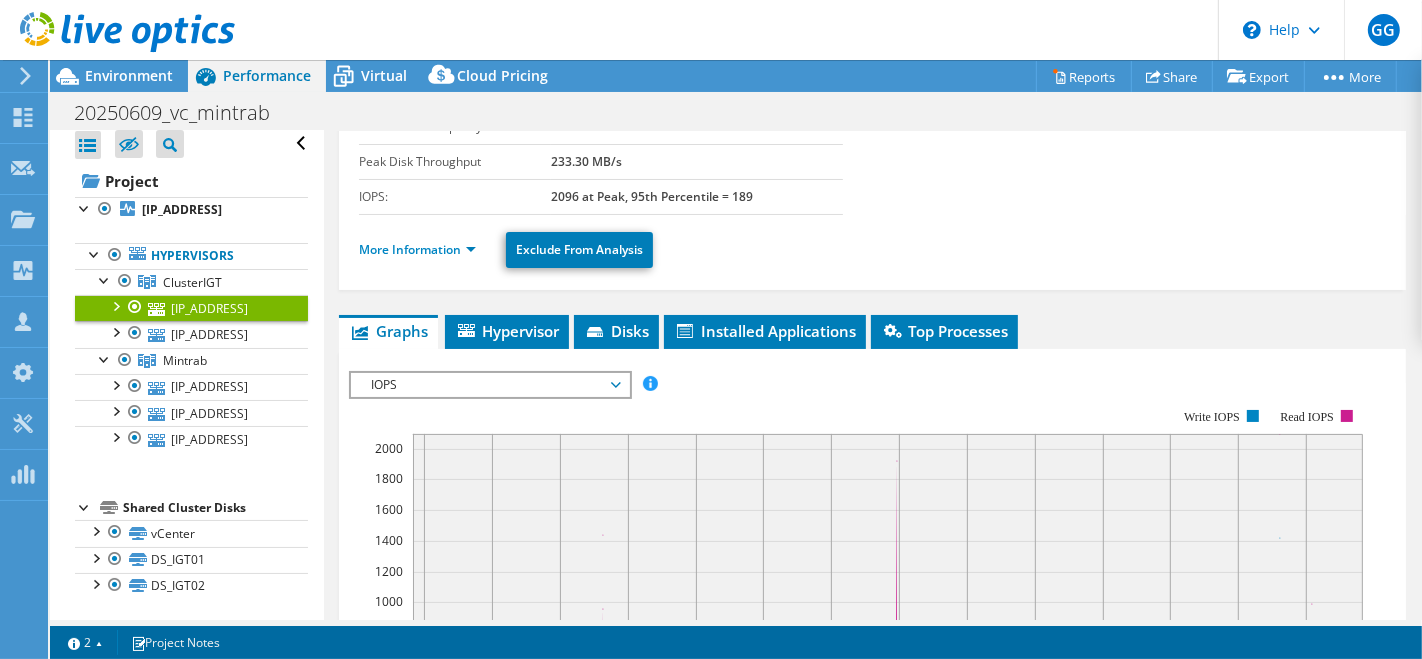scroll, scrollTop: 264, scrollLeft: 0, axis: vertical 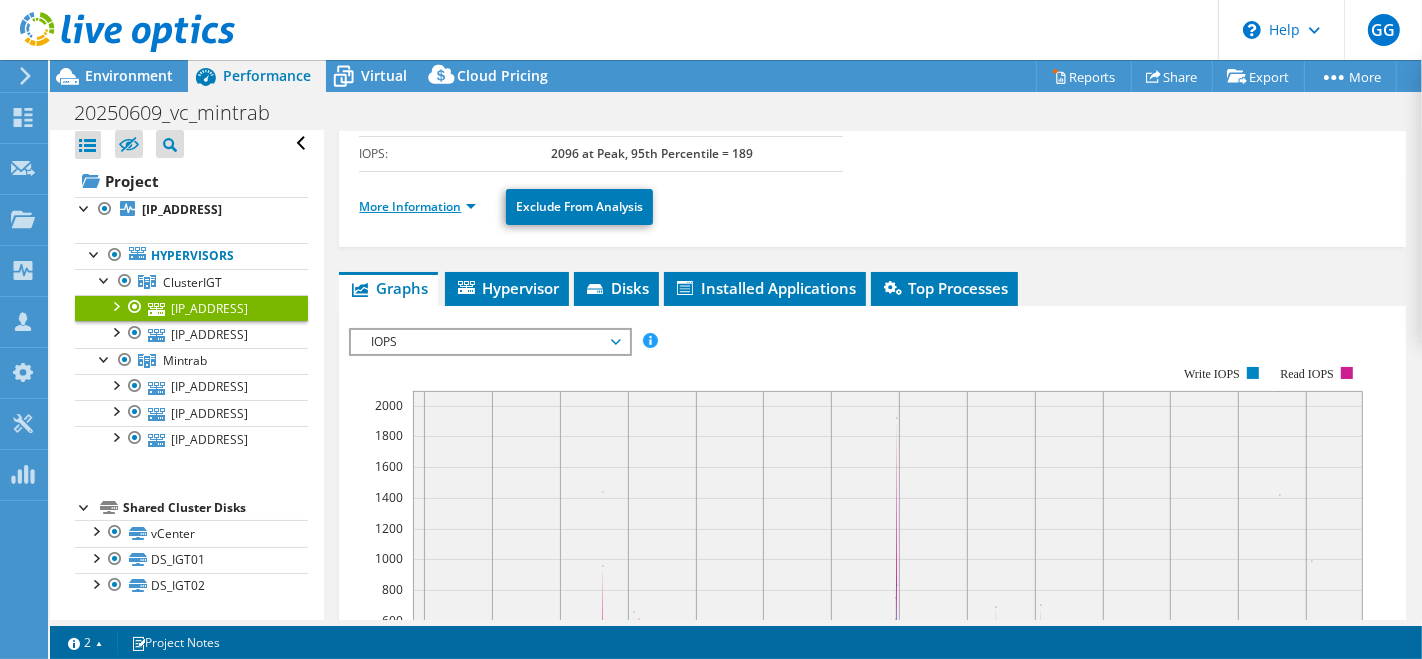 click on "More Information" at bounding box center [417, 206] 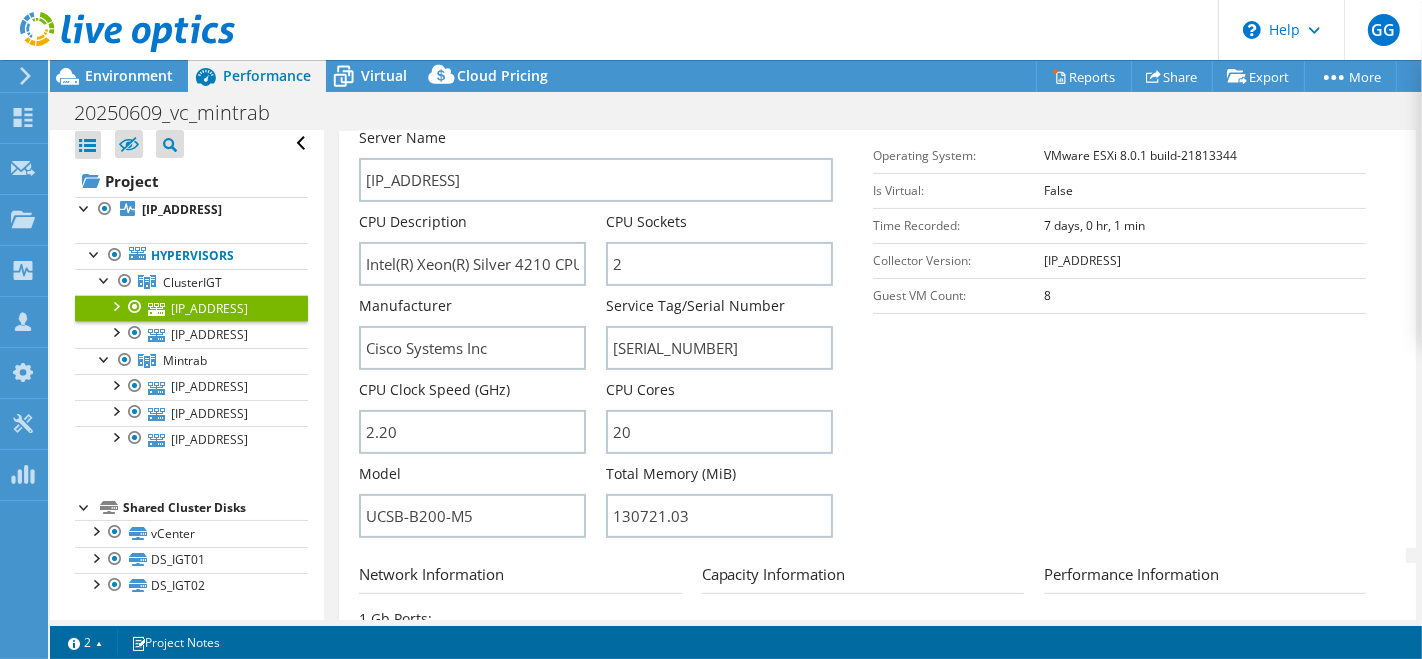 scroll, scrollTop: 440, scrollLeft: 0, axis: vertical 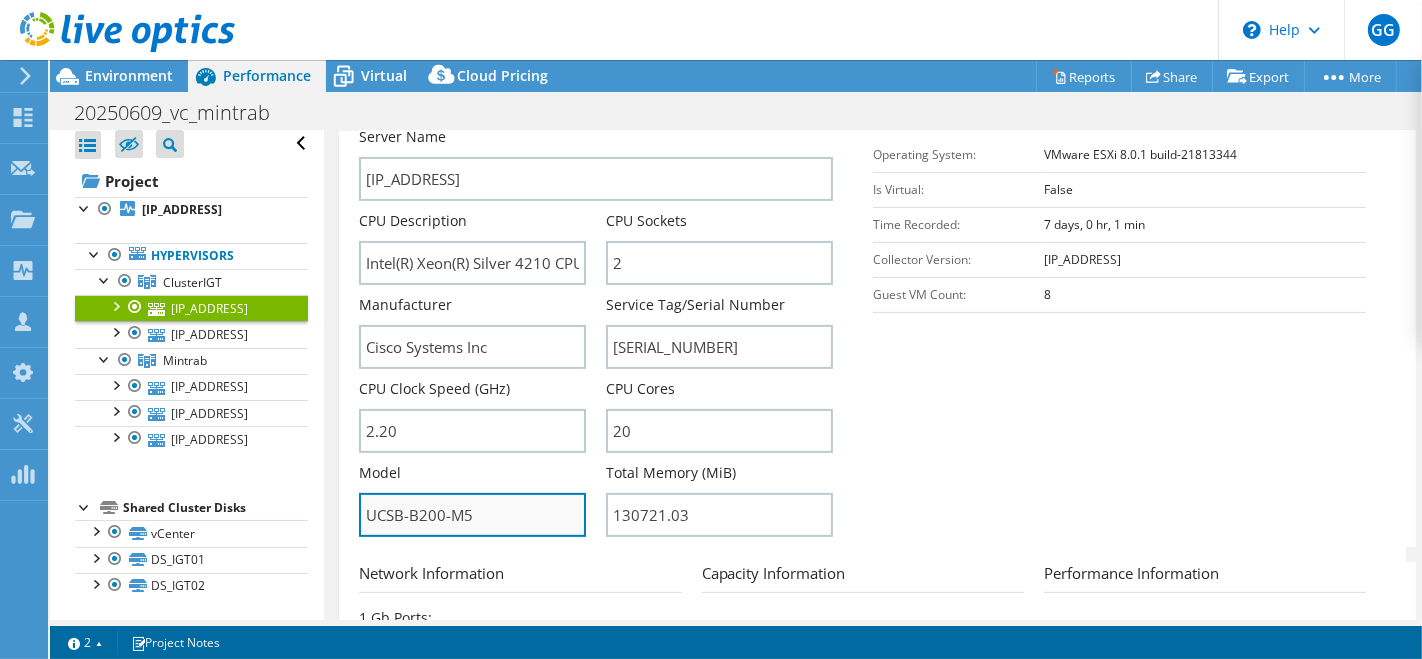 drag, startPoint x: 496, startPoint y: 512, endPoint x: 365, endPoint y: 511, distance: 131.00381 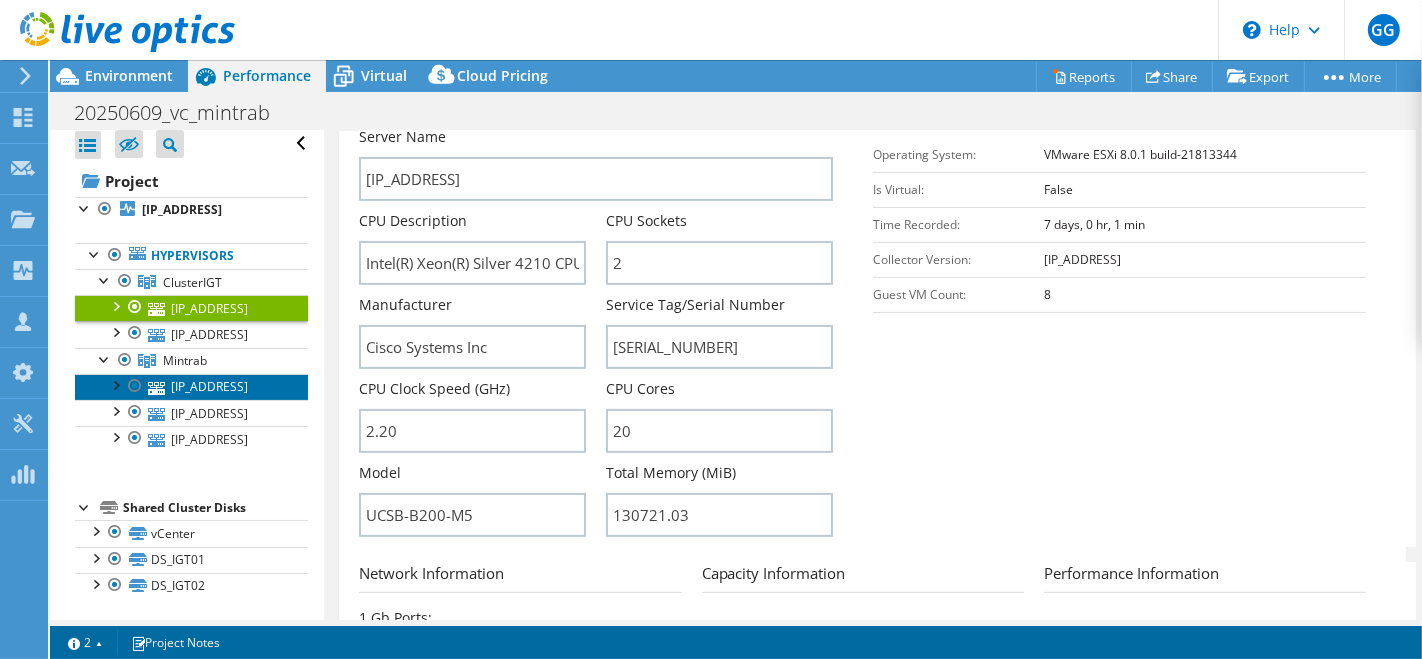click on "[IP ADDRESS]" at bounding box center (191, 387) 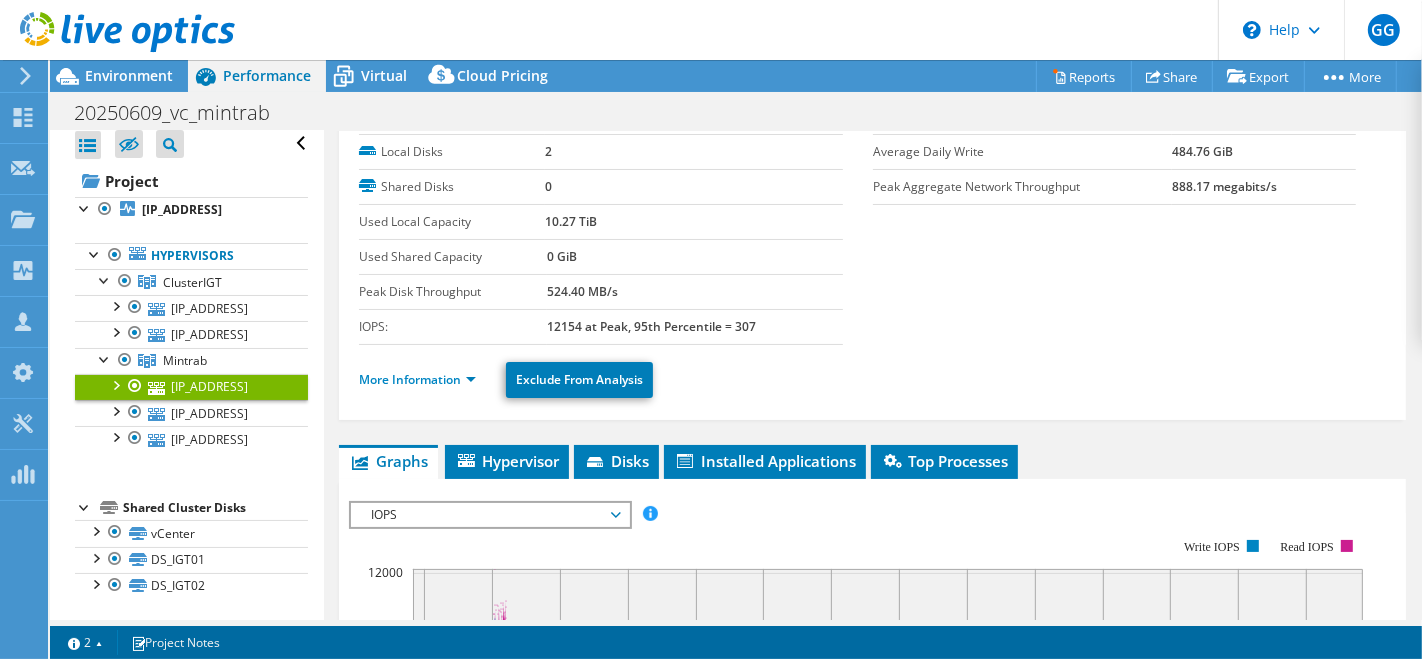 scroll, scrollTop: 0, scrollLeft: 0, axis: both 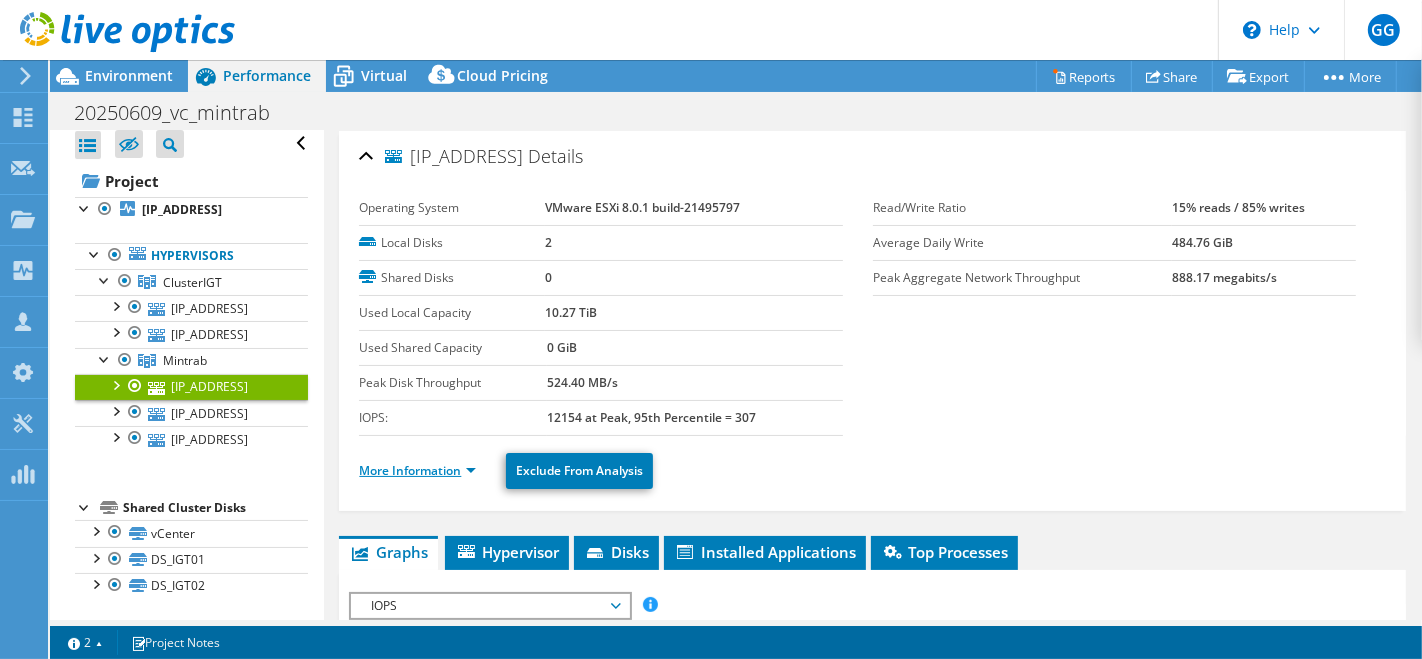 click on "More Information" at bounding box center (417, 470) 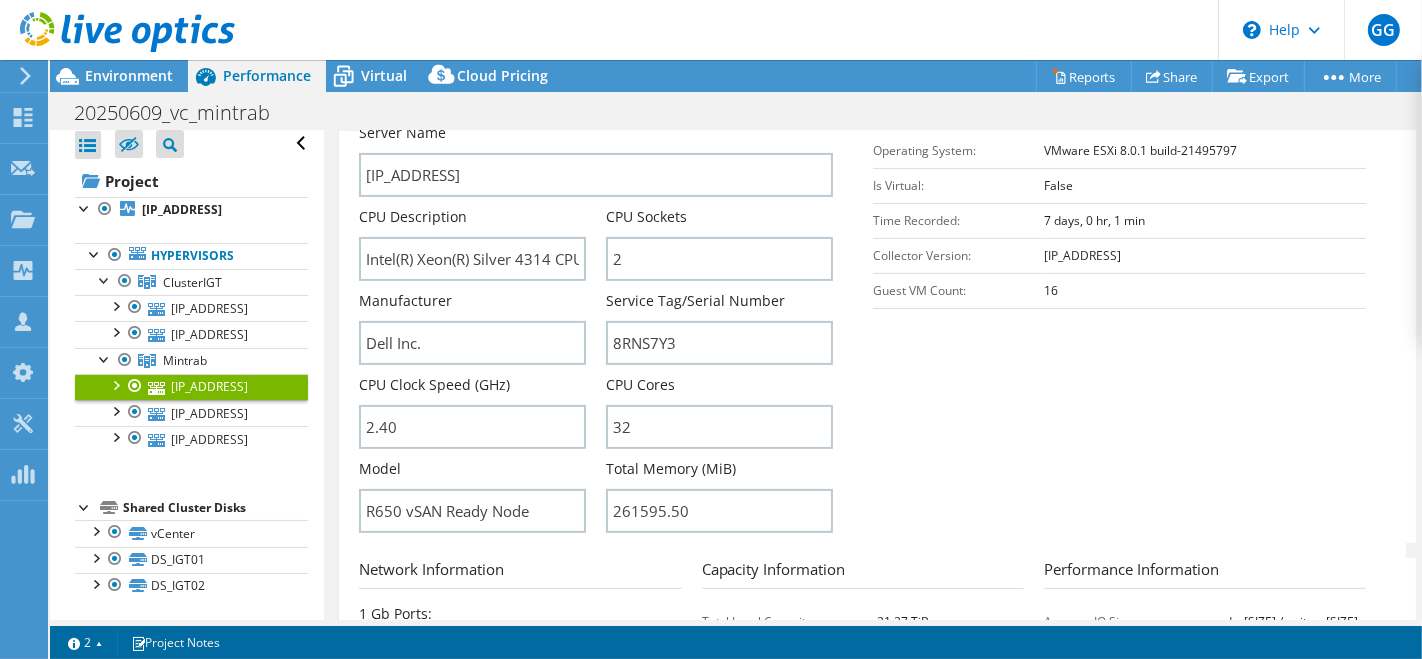 scroll, scrollTop: 445, scrollLeft: 0, axis: vertical 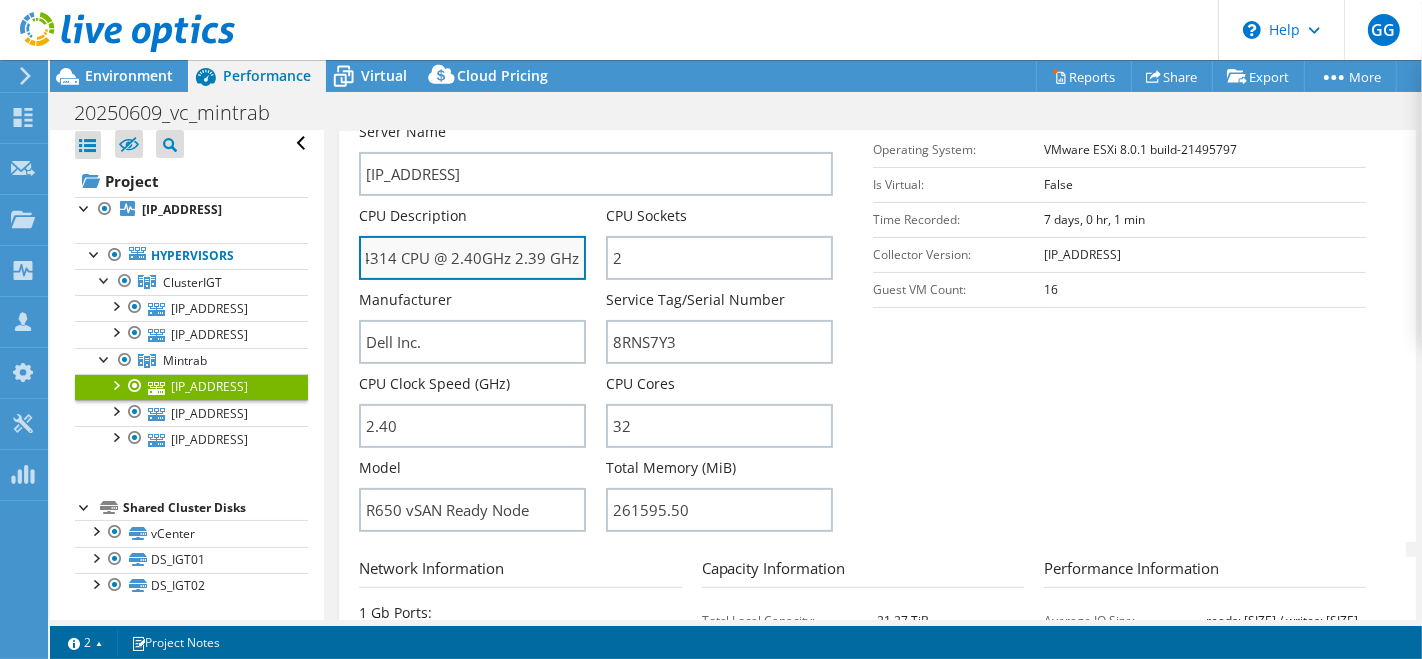 drag, startPoint x: 509, startPoint y: 257, endPoint x: 577, endPoint y: 254, distance: 68.06615 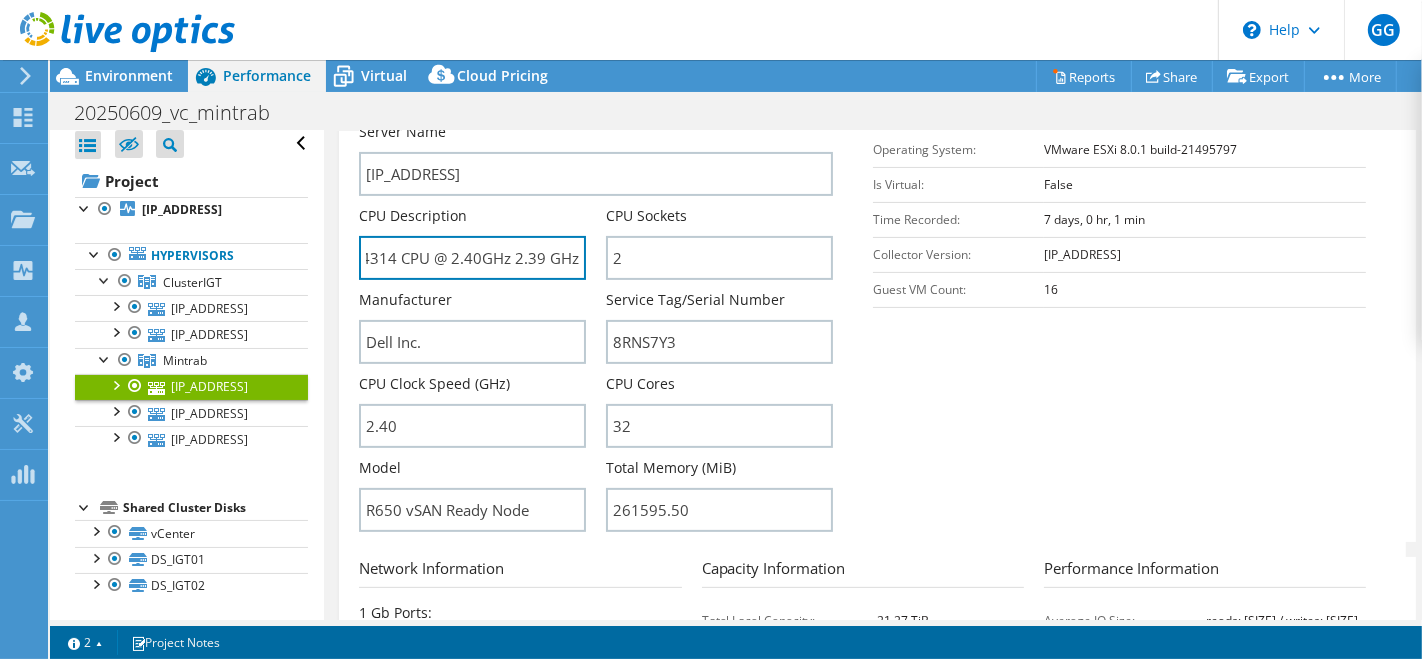 scroll, scrollTop: 0, scrollLeft: 0, axis: both 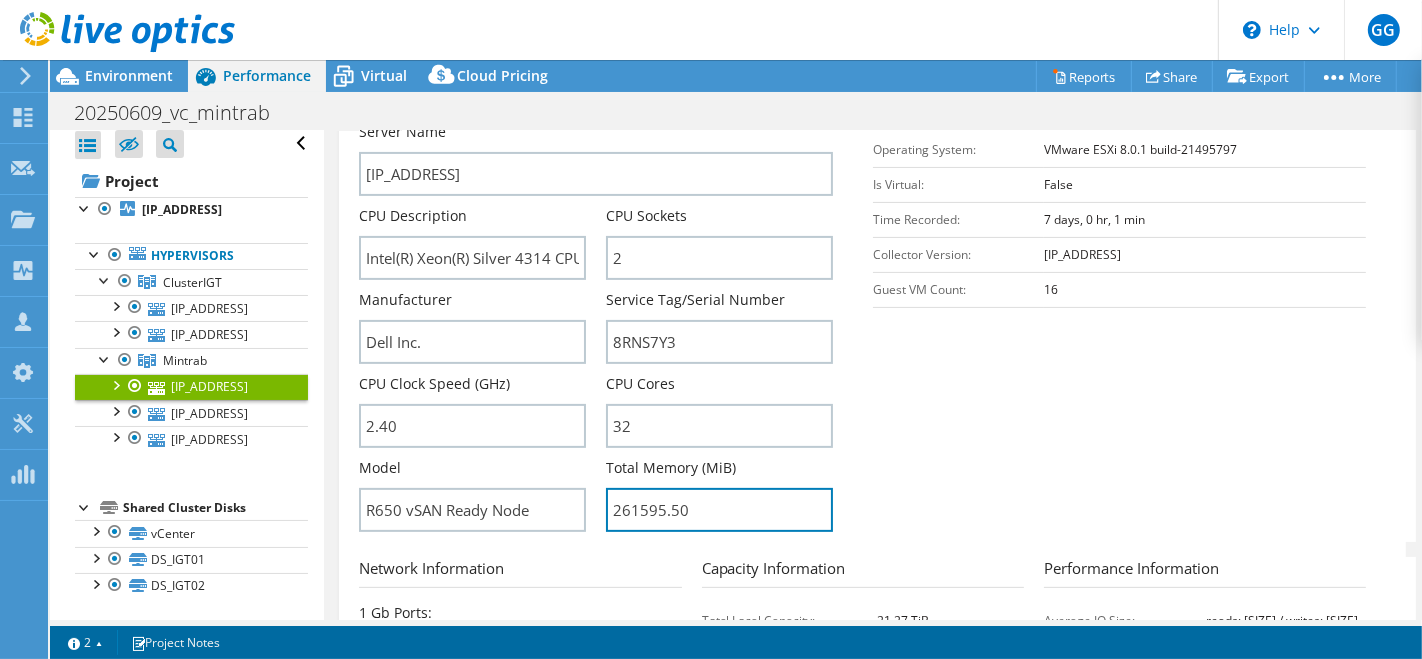 drag, startPoint x: 685, startPoint y: 507, endPoint x: 592, endPoint y: 499, distance: 93.34345 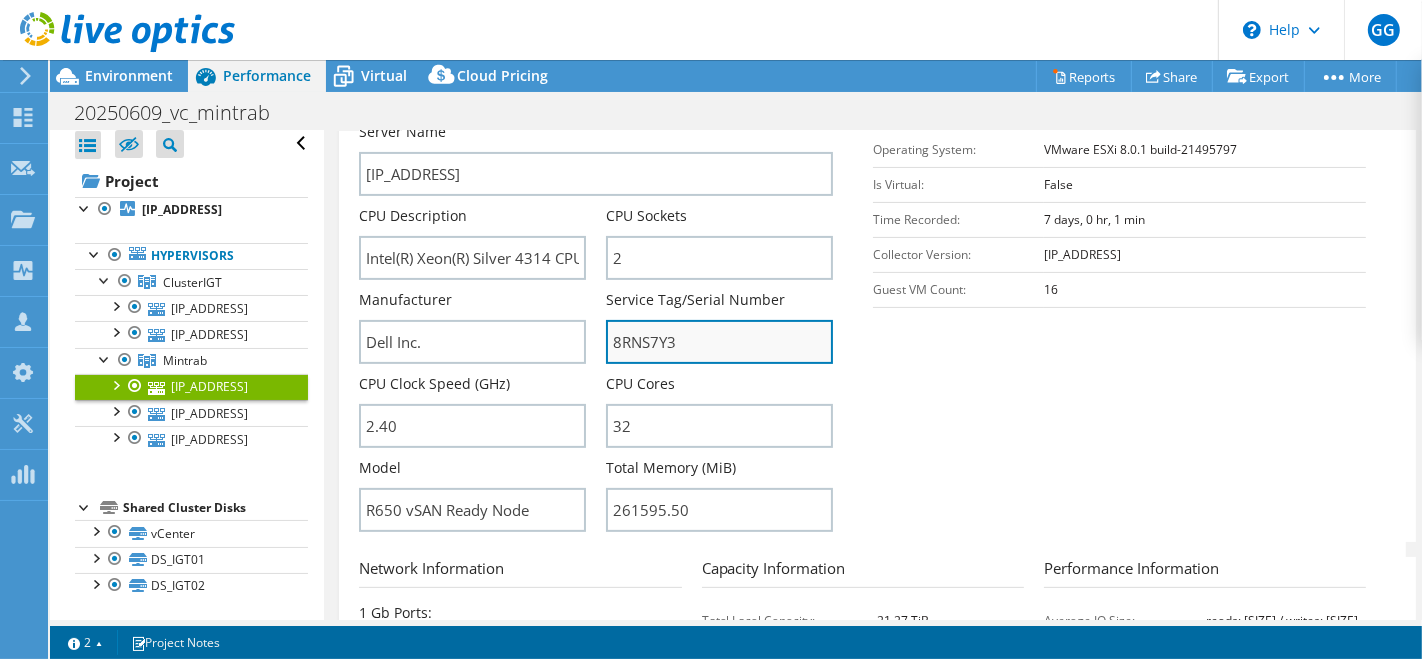 click on "8RNS7Y3" at bounding box center (719, 342) 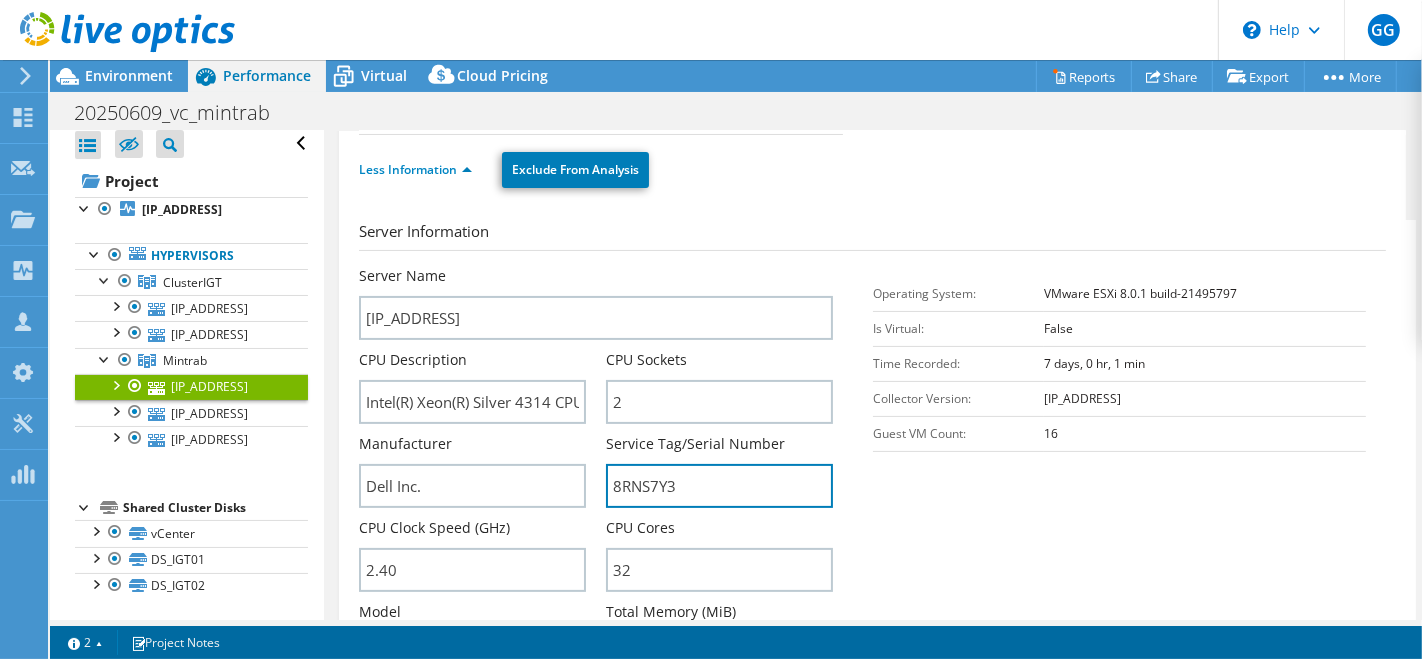 scroll, scrollTop: 300, scrollLeft: 0, axis: vertical 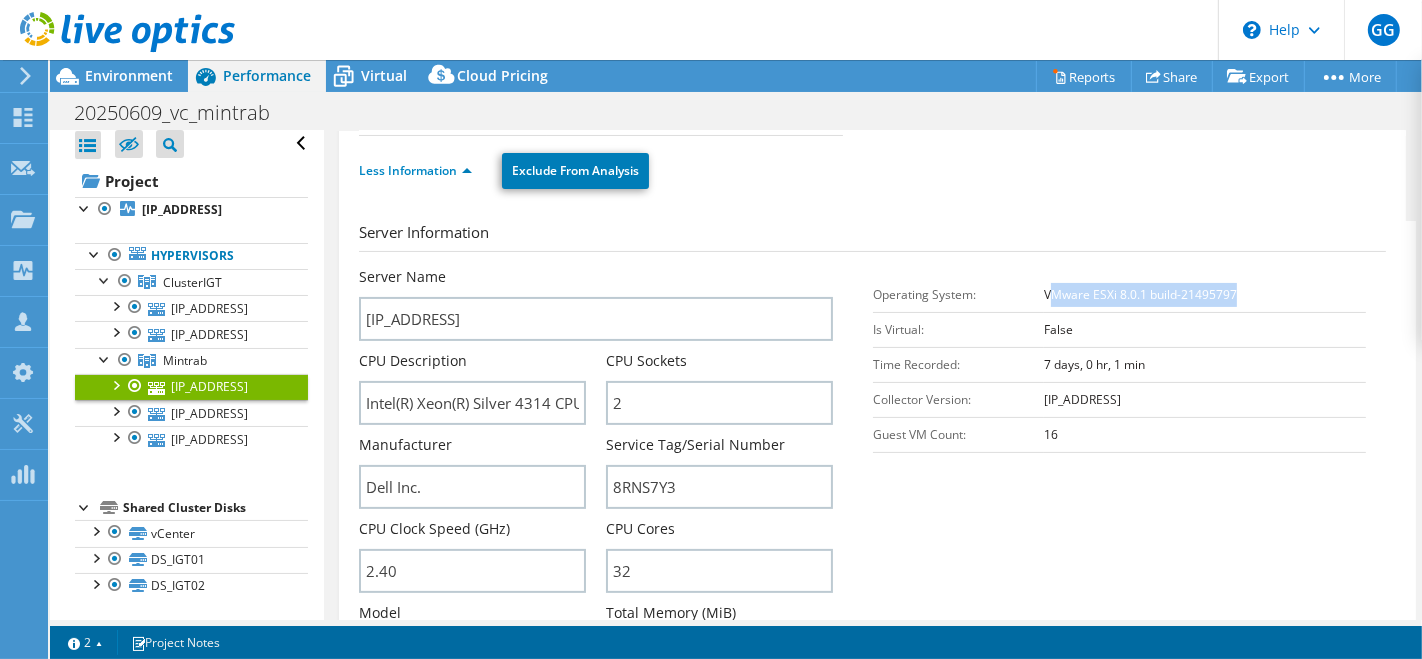 drag, startPoint x: 1042, startPoint y: 298, endPoint x: 1237, endPoint y: 284, distance: 195.50192 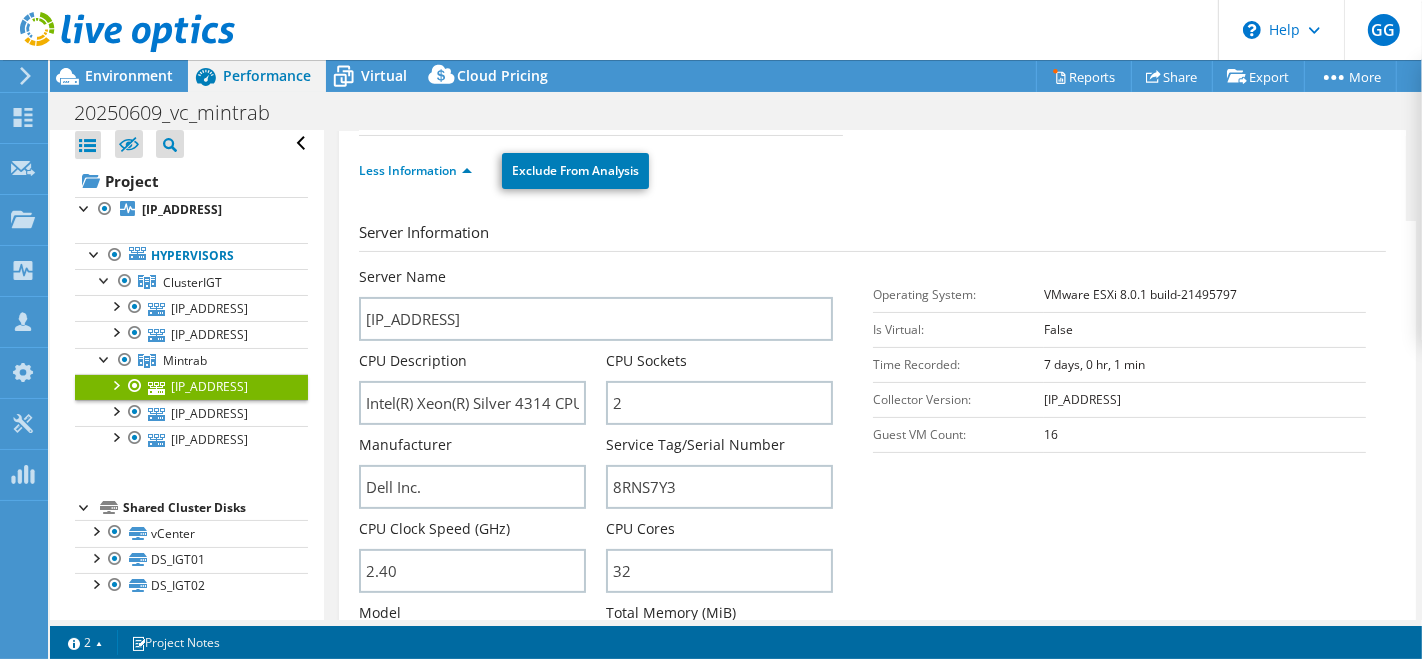 click on "Server Information
Server Name
192.168.10.194
CPU Description
Intel(R) Xeon(R) Silver 4314 CPU @ 2.40GHz 2.39 GHz
CPU Sockets
2
Manufacturer 8RNS7Y3" at bounding box center [877, 454] 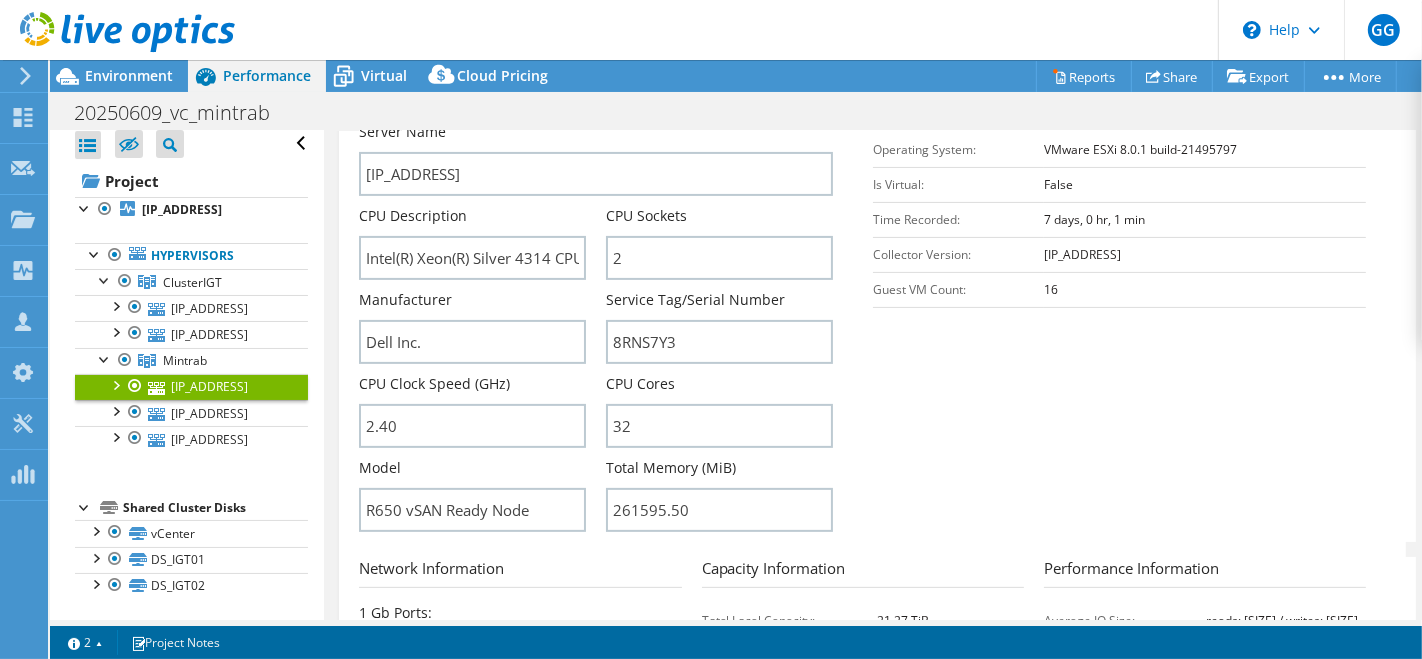 scroll, scrollTop: 442, scrollLeft: 0, axis: vertical 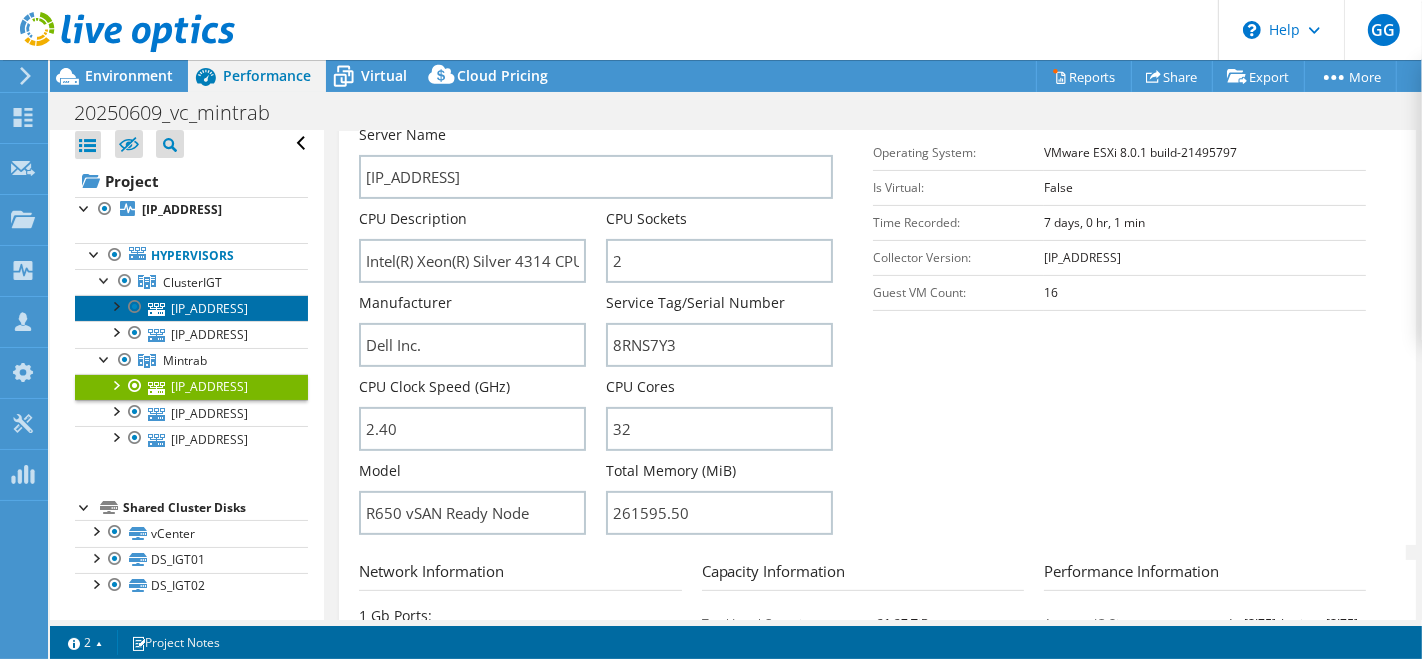 click on "[IP ADDRESS]" at bounding box center (191, 308) 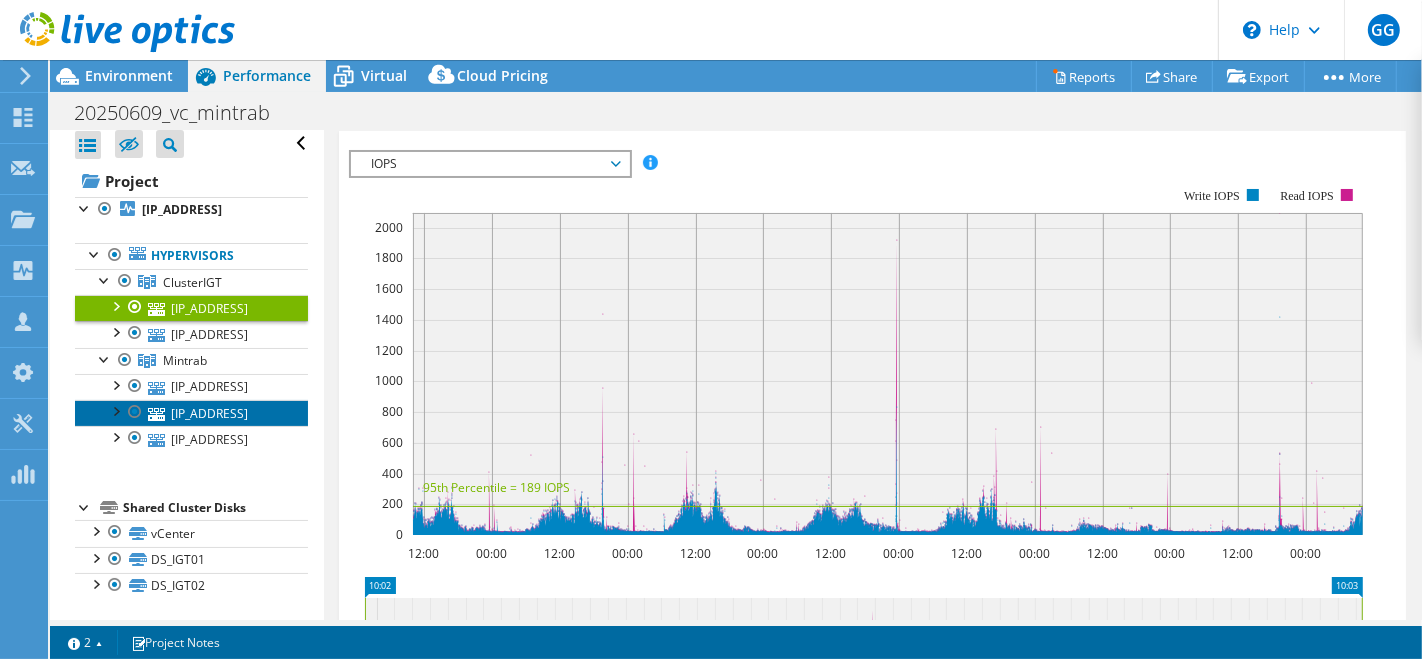 click on "[IP ADDRESS]" at bounding box center (191, 413) 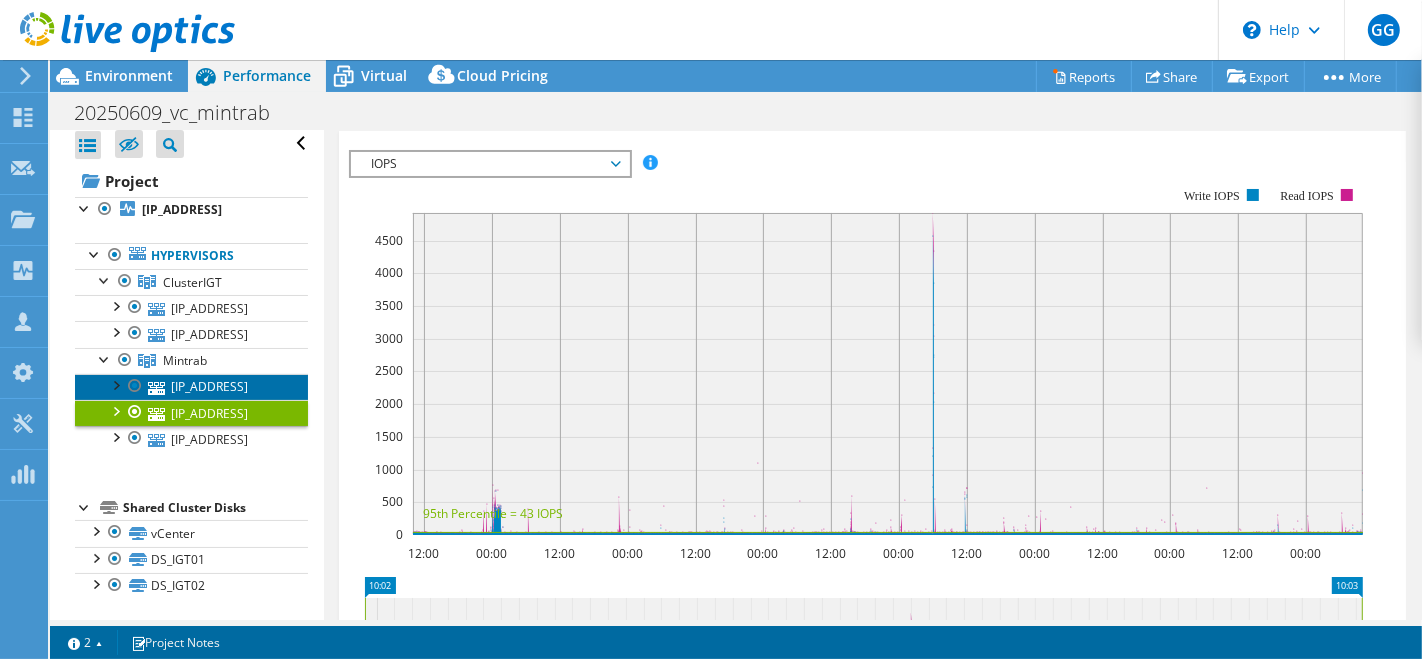 click on "[IP ADDRESS]" at bounding box center (191, 387) 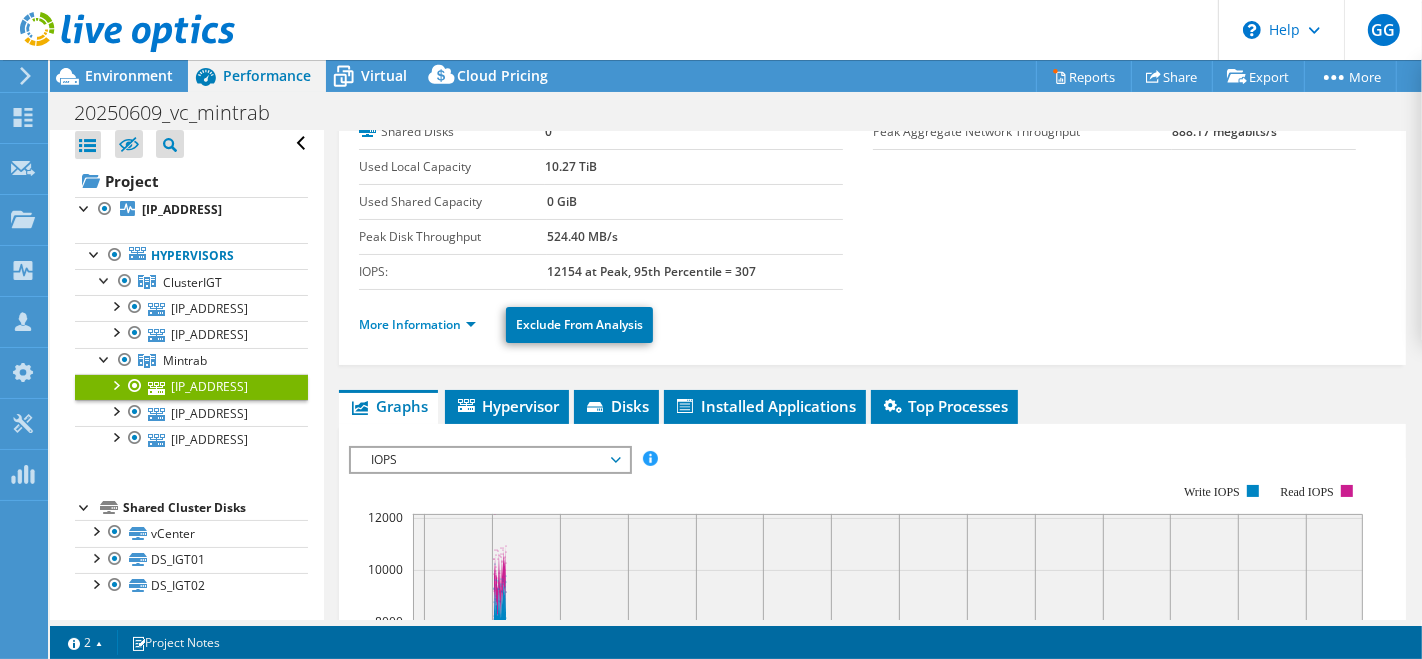 scroll, scrollTop: 0, scrollLeft: 0, axis: both 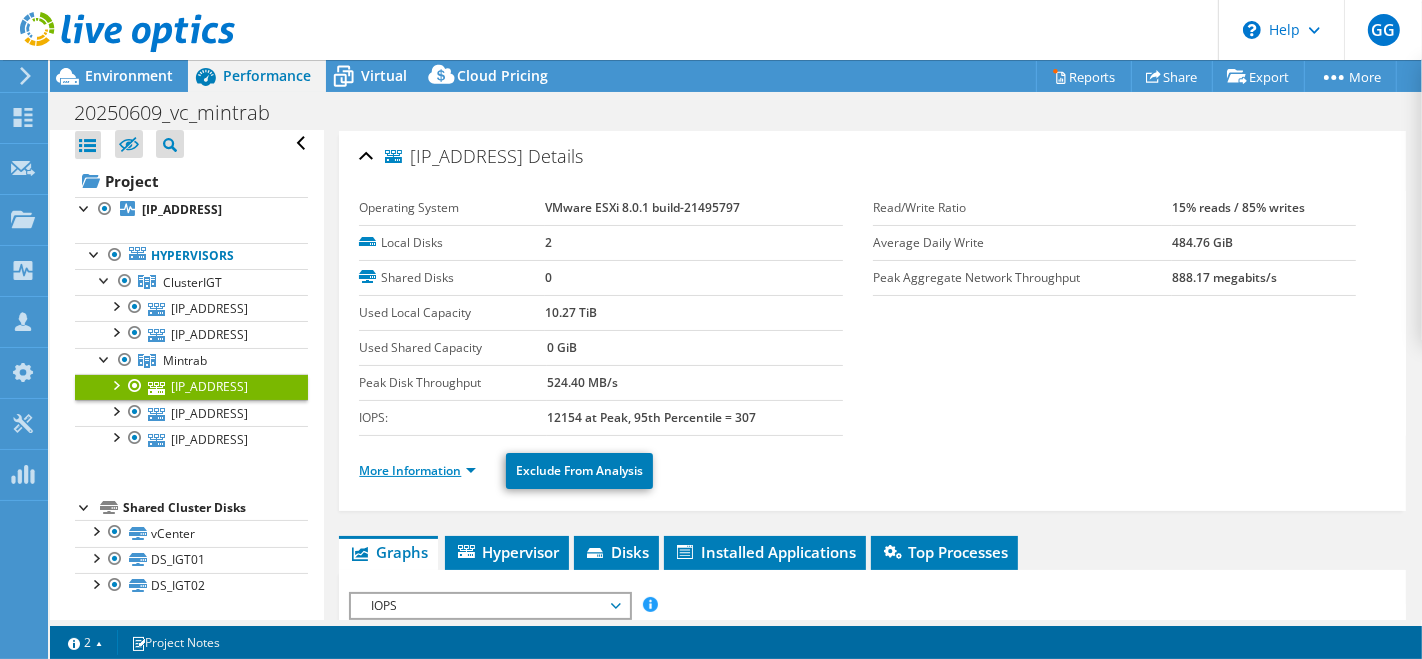 click on "More Information" at bounding box center [423, 471] 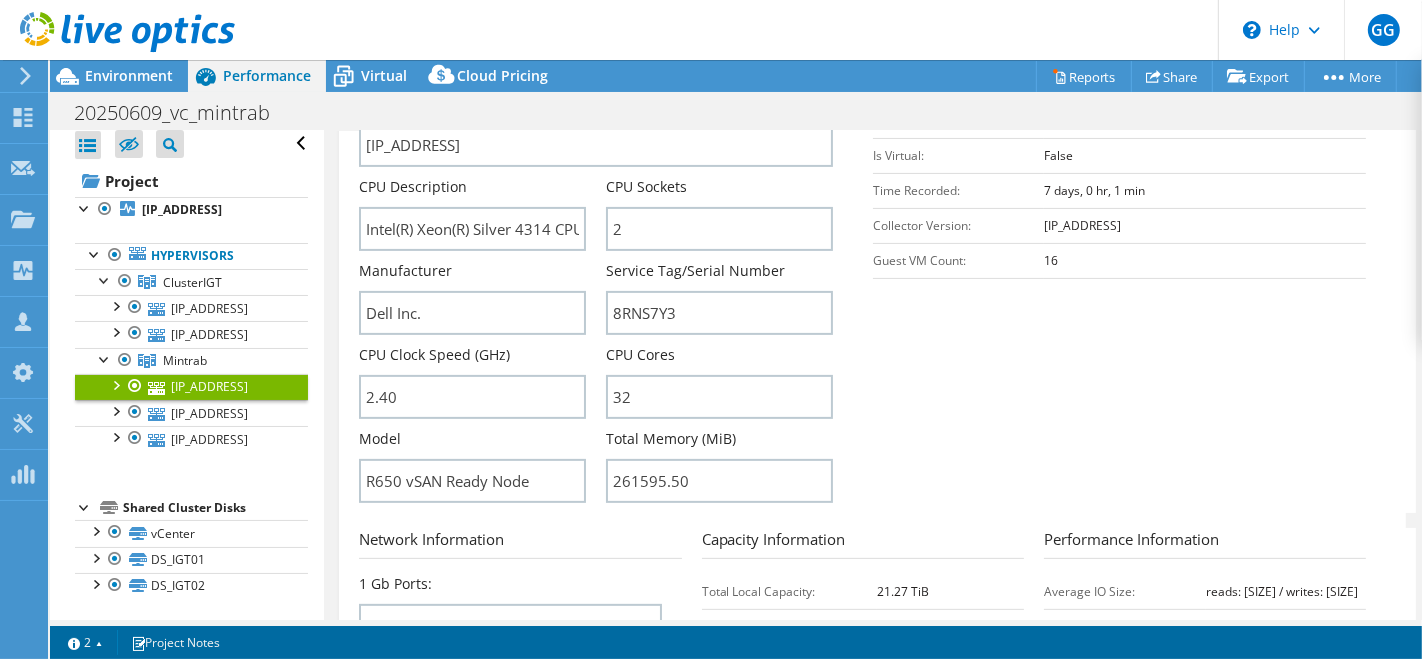 scroll, scrollTop: 475, scrollLeft: 0, axis: vertical 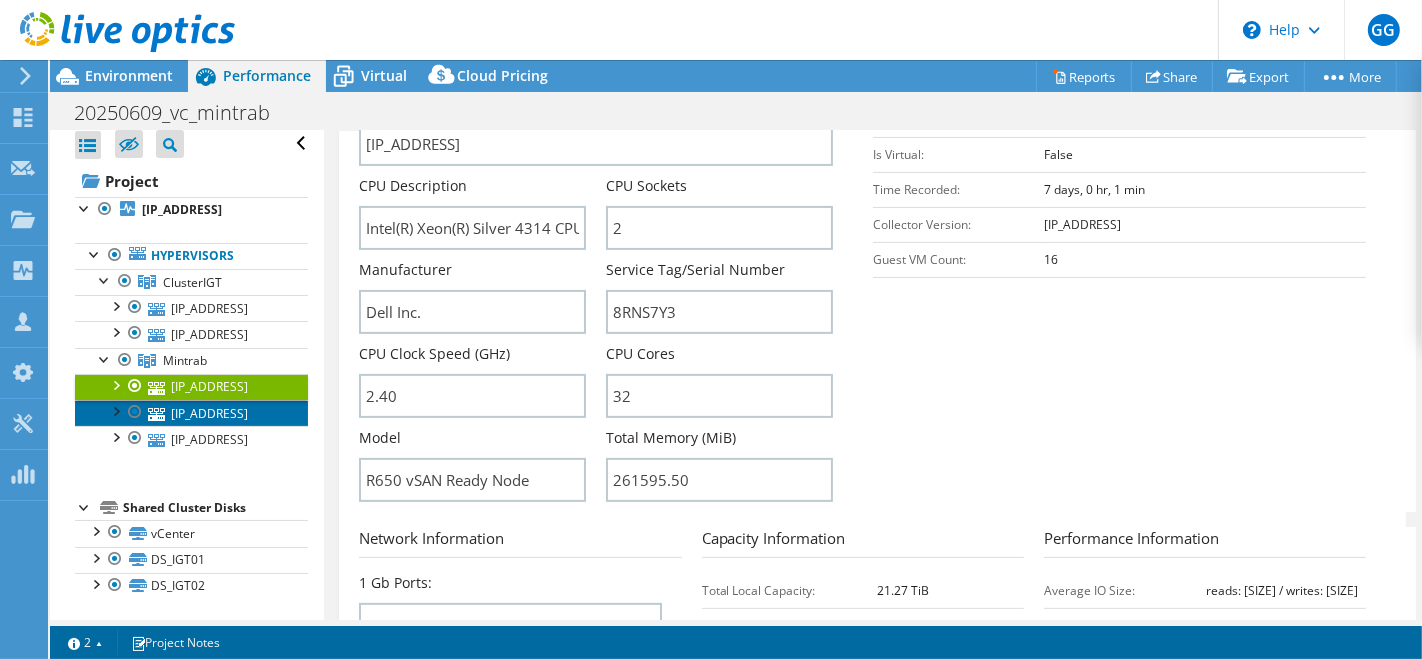 click on "[IP ADDRESS]" at bounding box center (191, 413) 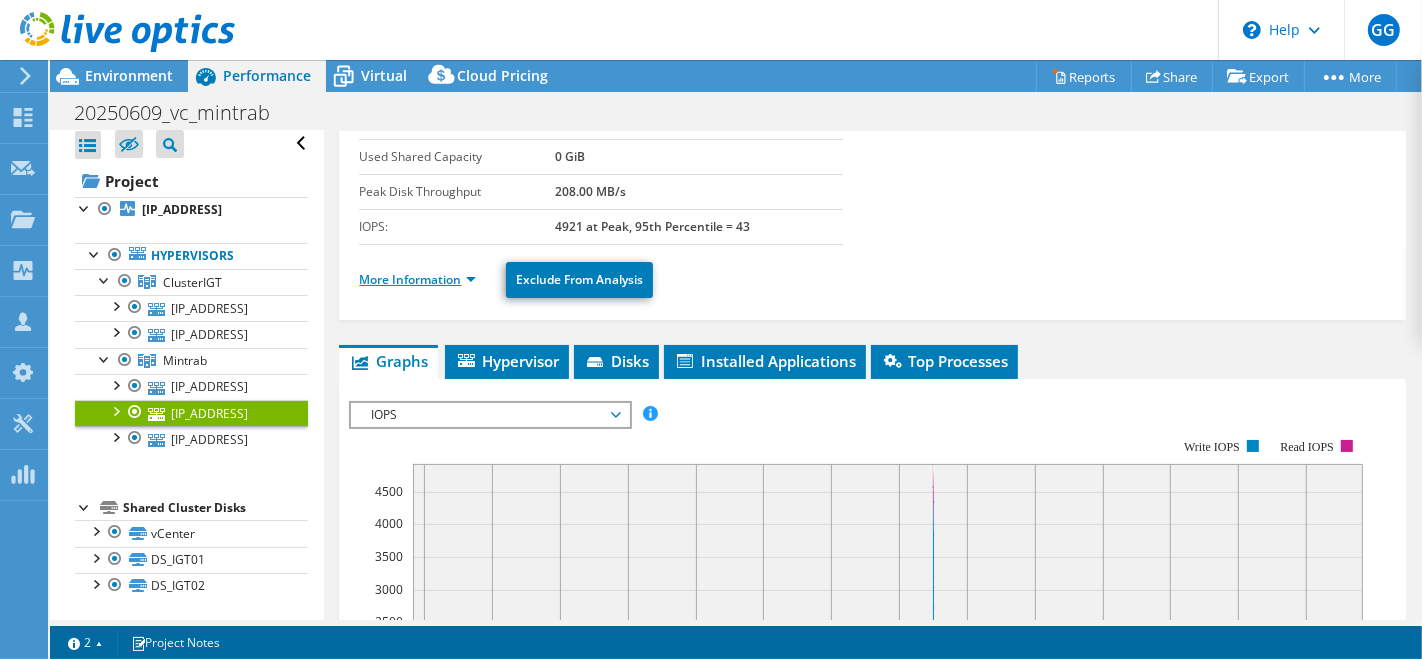 scroll, scrollTop: 182, scrollLeft: 0, axis: vertical 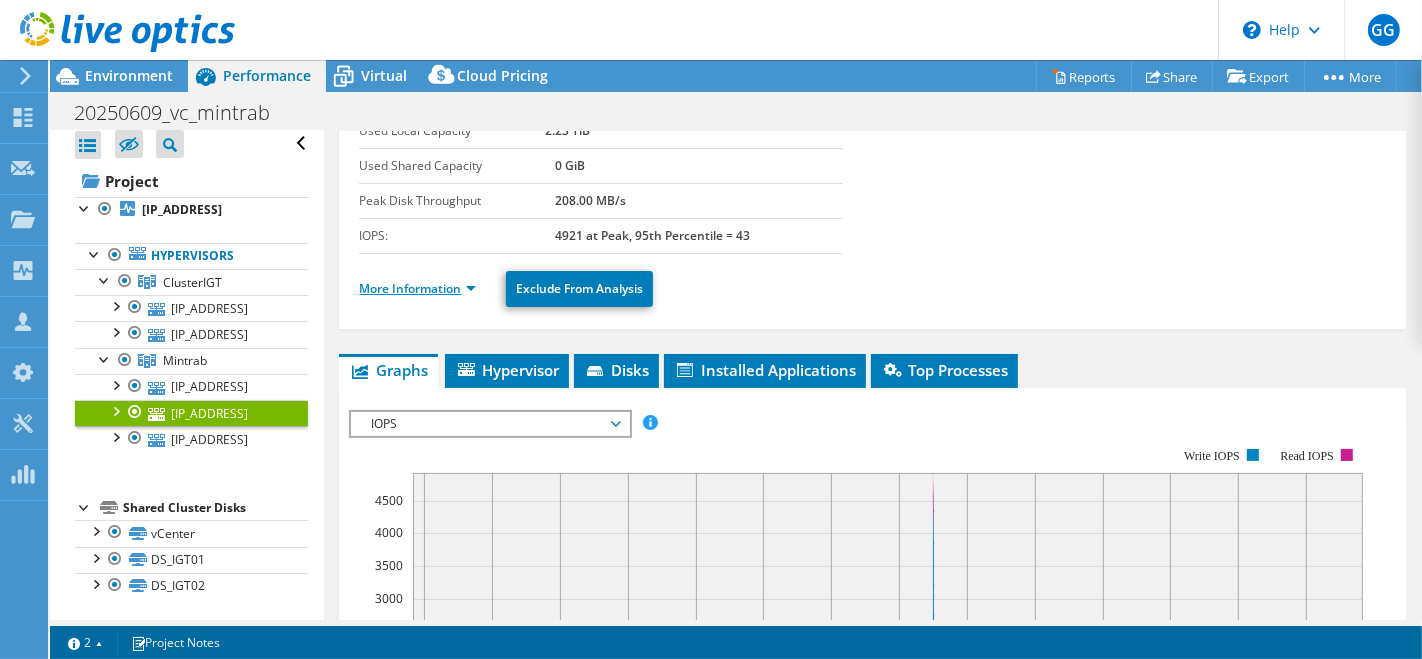 click on "More Information" at bounding box center [417, 288] 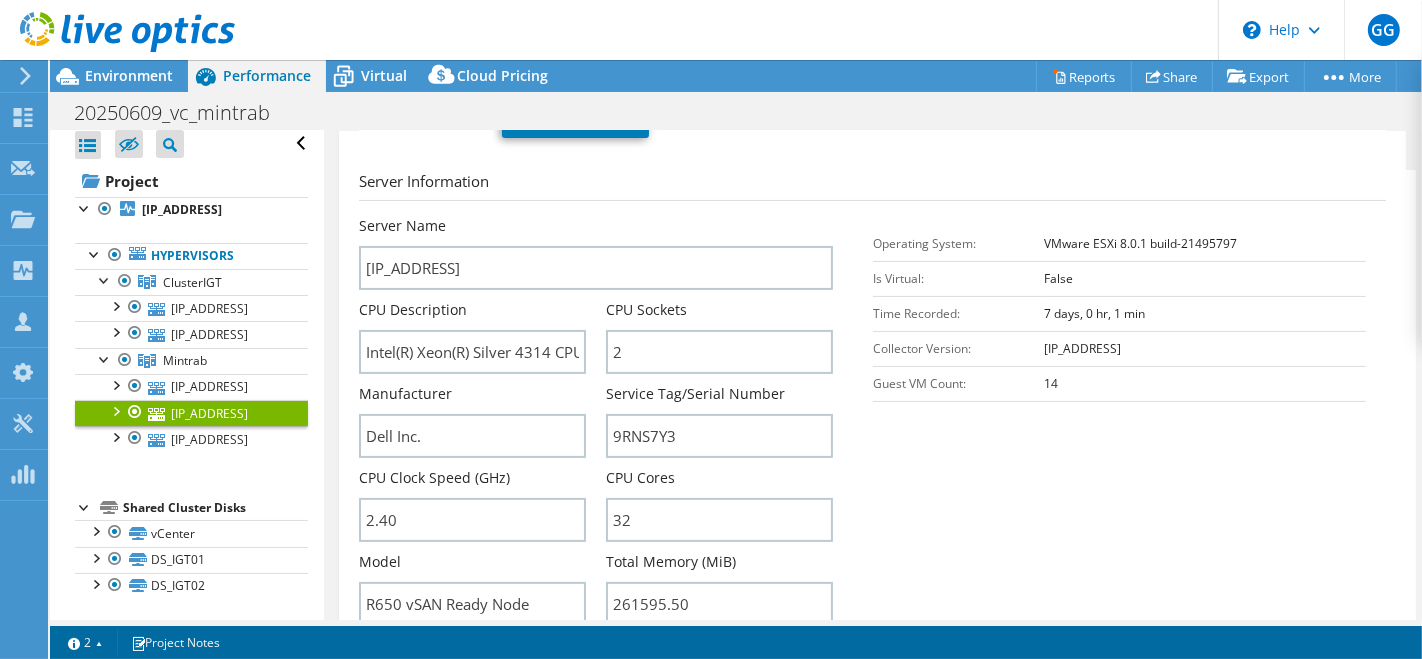 scroll, scrollTop: 368, scrollLeft: 0, axis: vertical 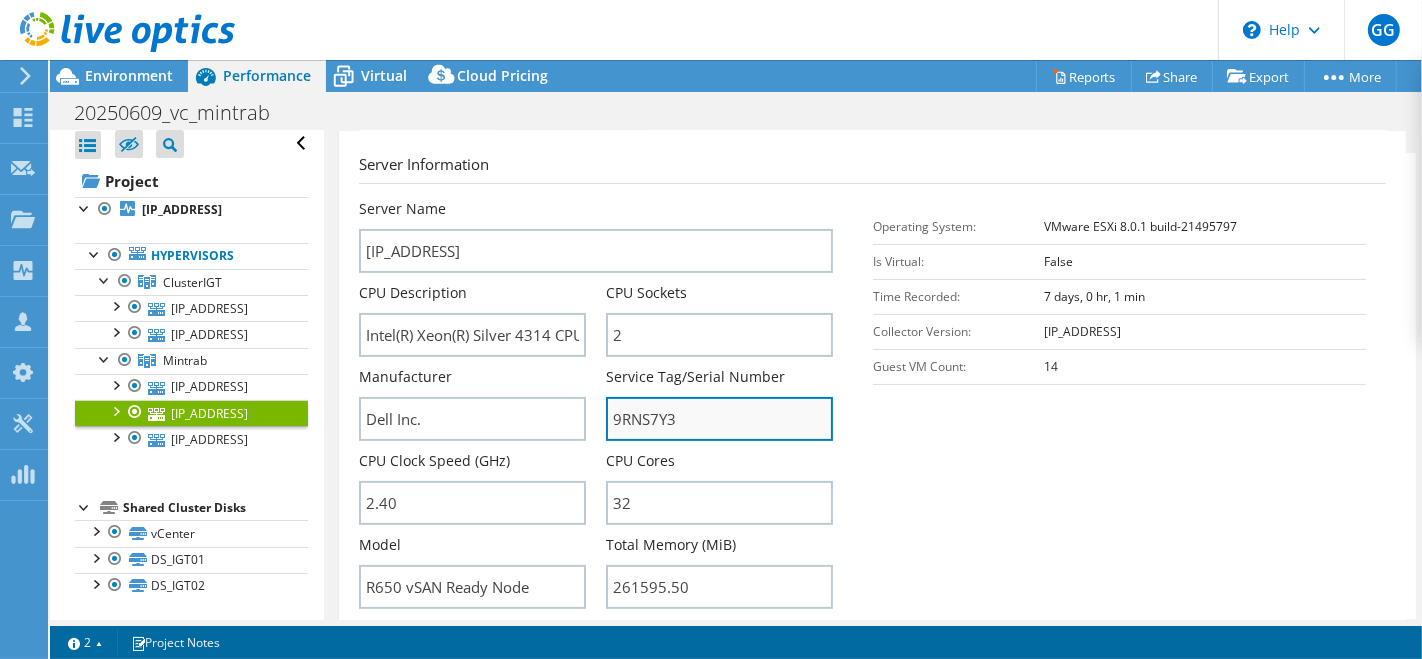 click on "9RNS7Y3" at bounding box center [719, 419] 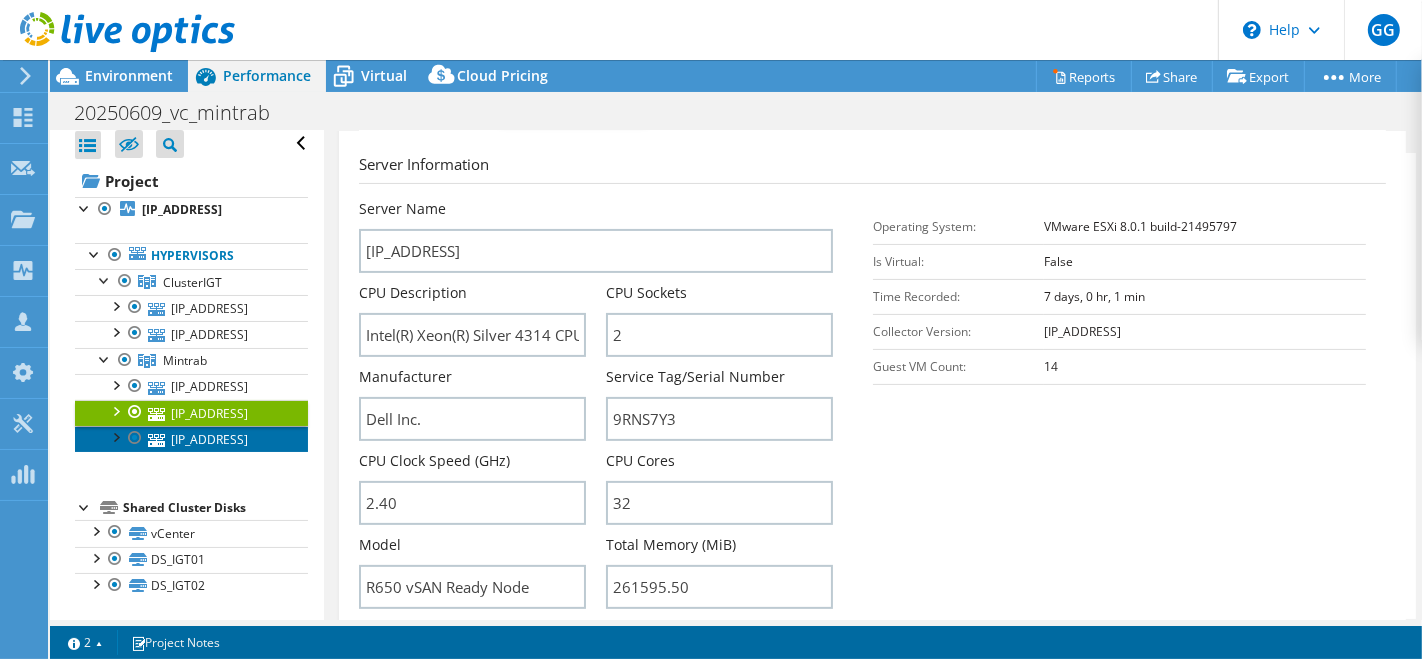 click on "[IP ADDRESS]" at bounding box center [191, 439] 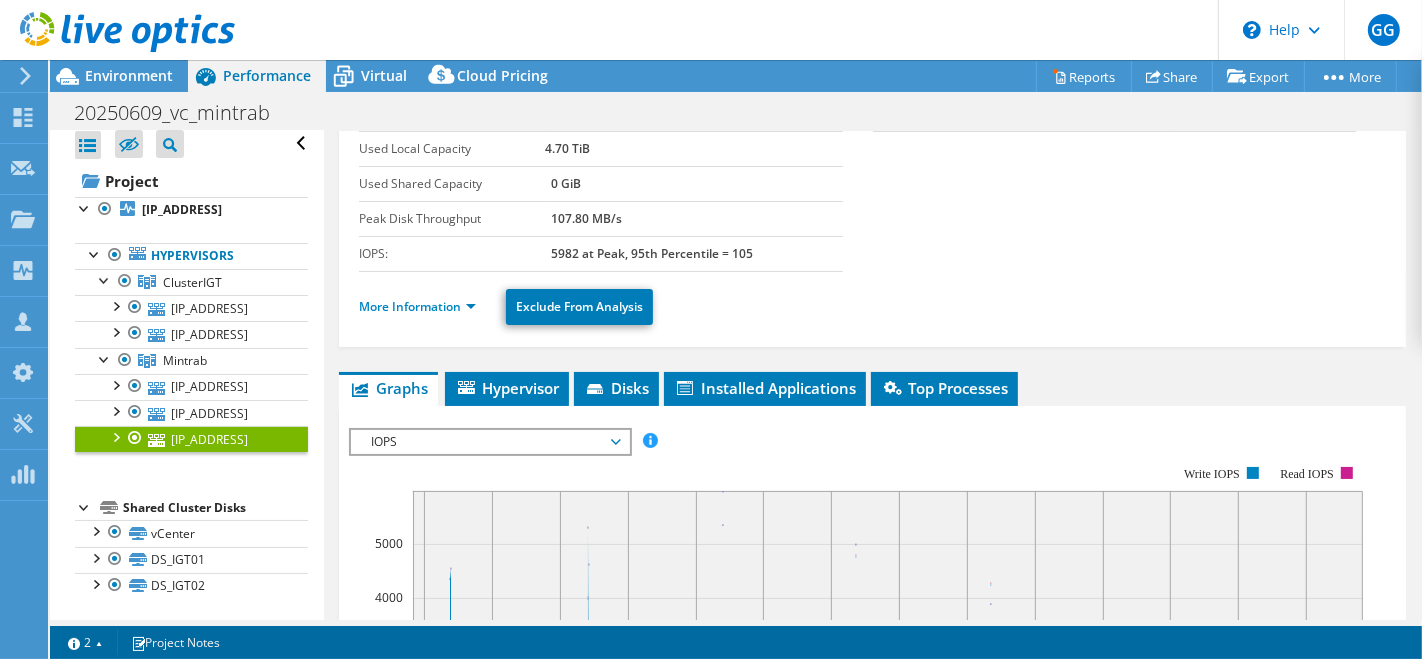 scroll, scrollTop: 0, scrollLeft: 0, axis: both 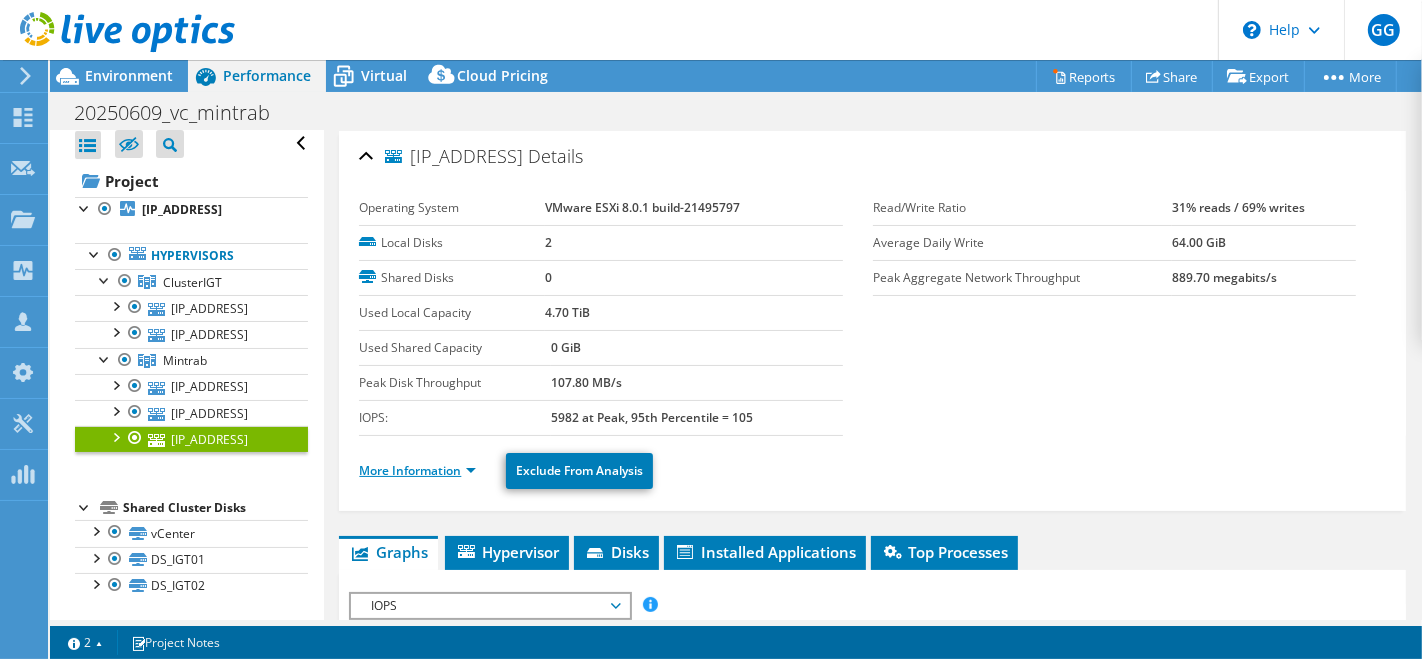 click on "More Information" at bounding box center [417, 470] 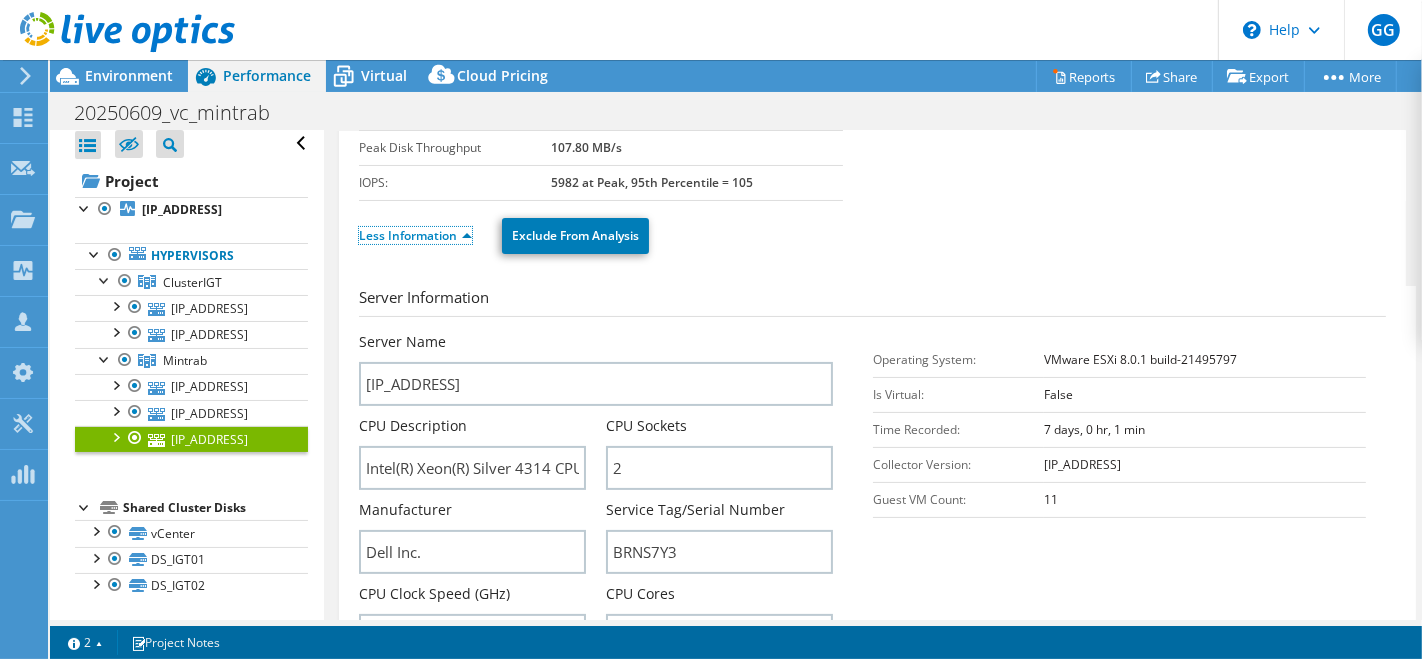 scroll, scrollTop: 301, scrollLeft: 0, axis: vertical 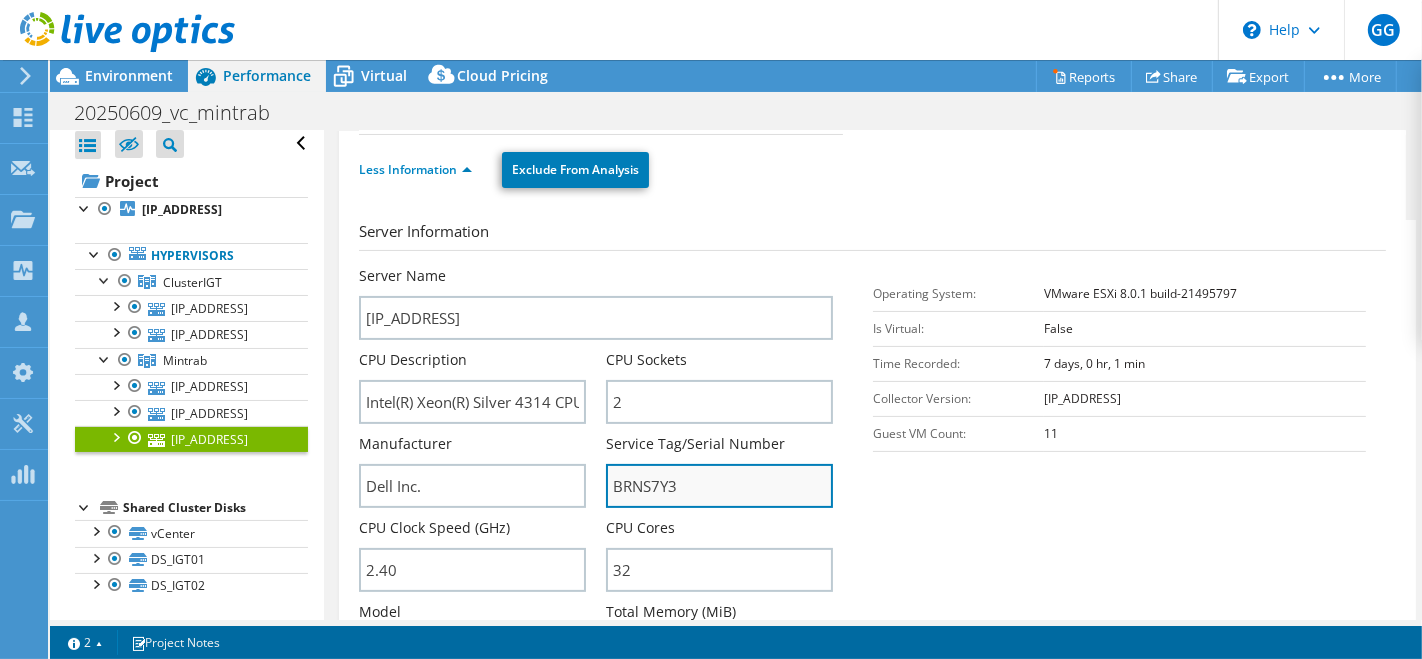 click on "BRNS7Y3" at bounding box center [719, 486] 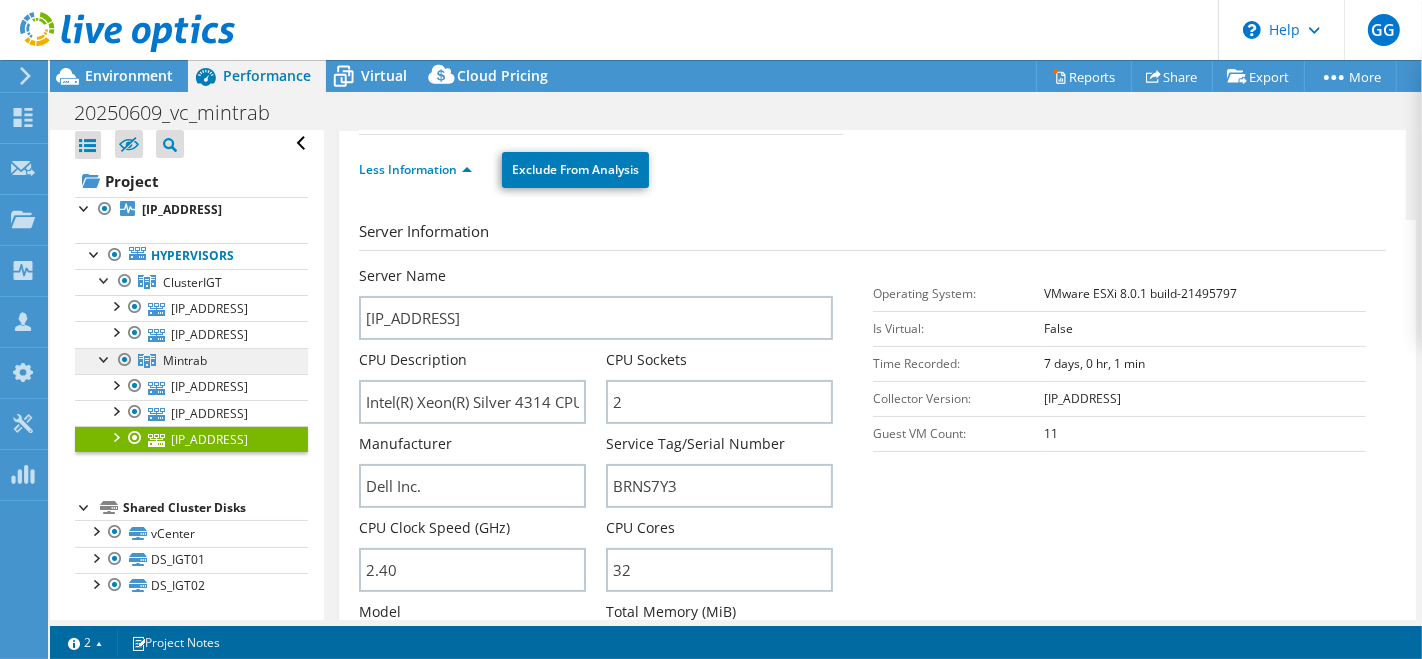 click on "Mintrab" at bounding box center (191, 282) 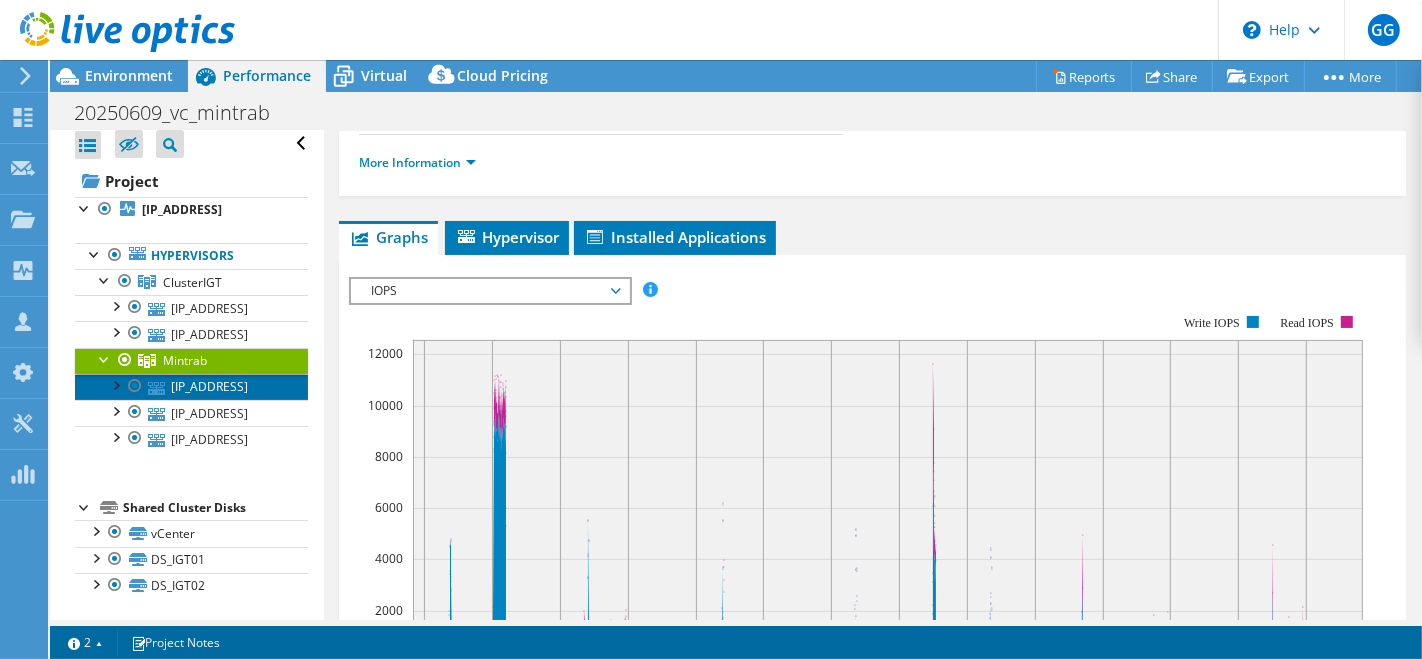 click on "[IP ADDRESS]" at bounding box center [191, 387] 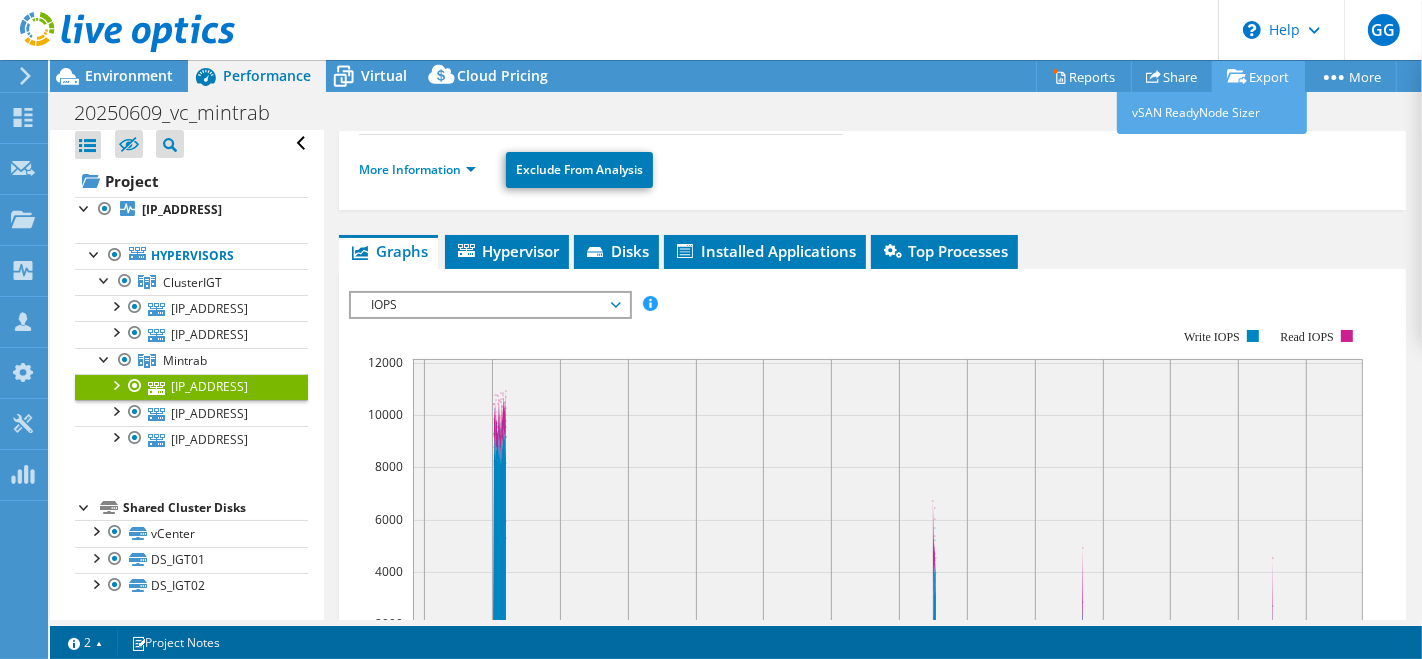 click on "Export" at bounding box center [1258, 76] 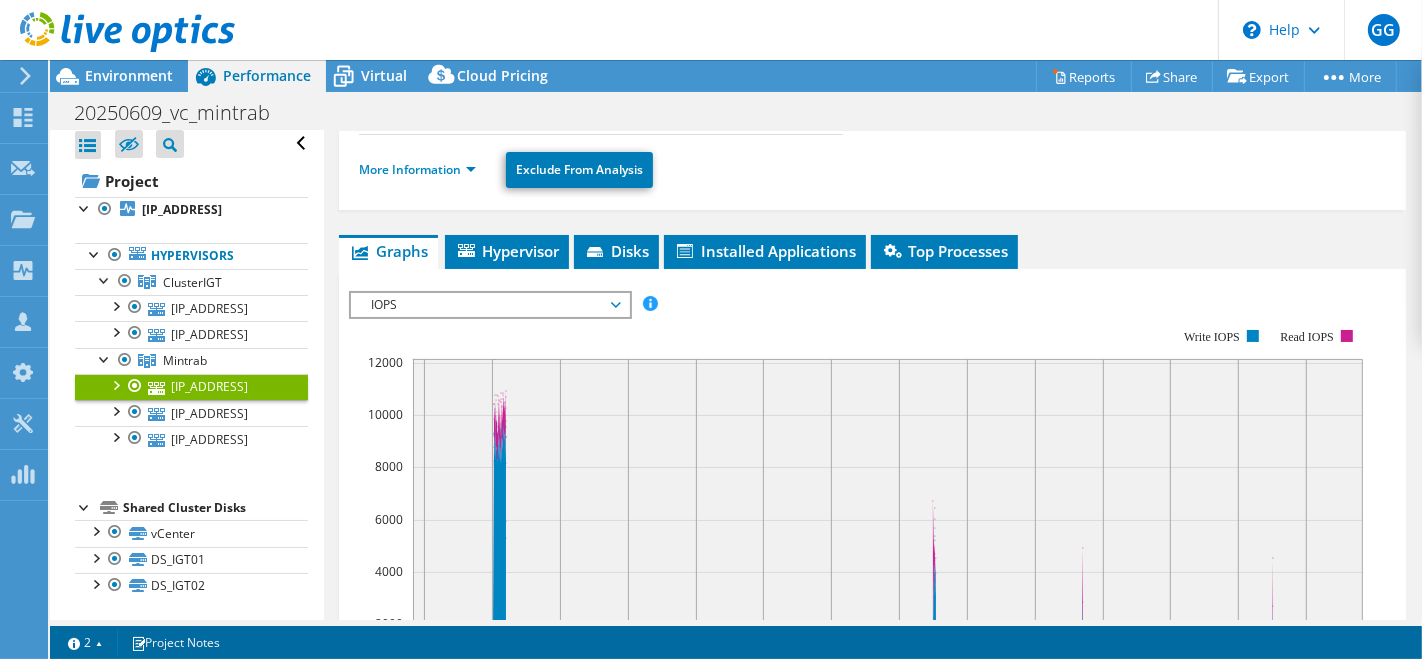 click on "20250609_vc_mintrab
Print" at bounding box center [736, 112] 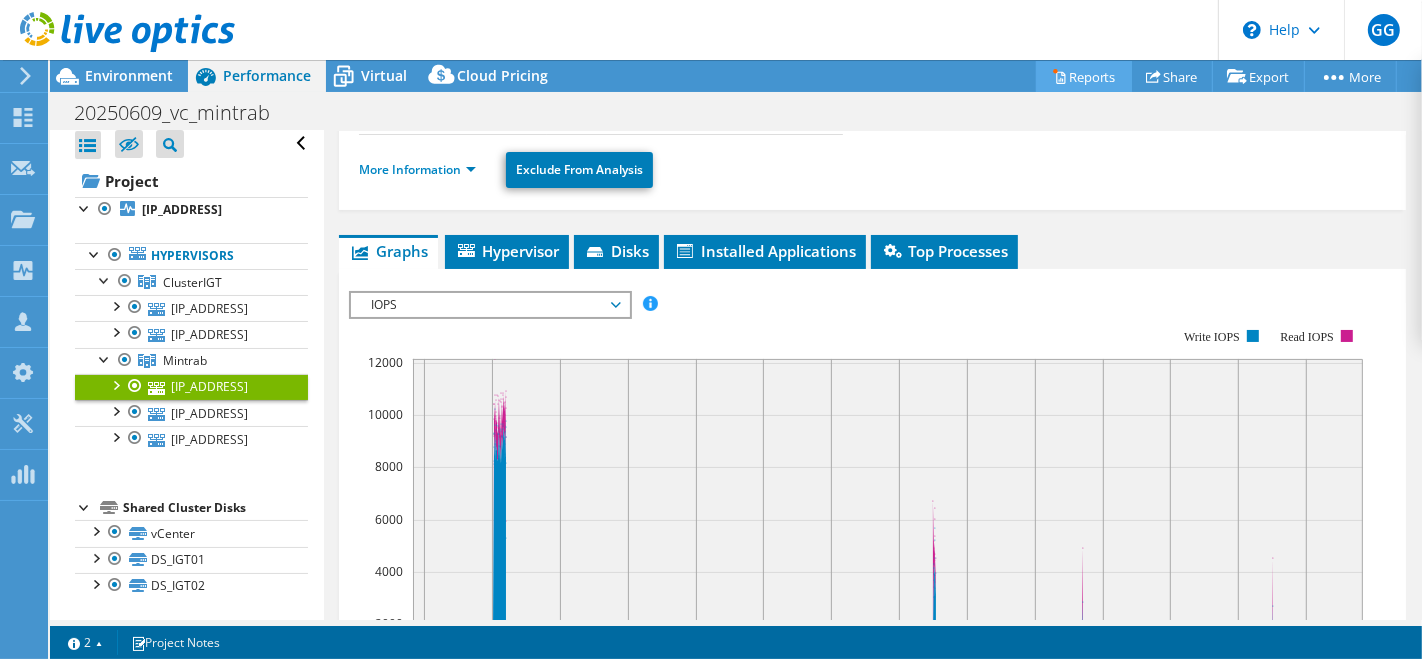 click on "Reports" at bounding box center [1084, 76] 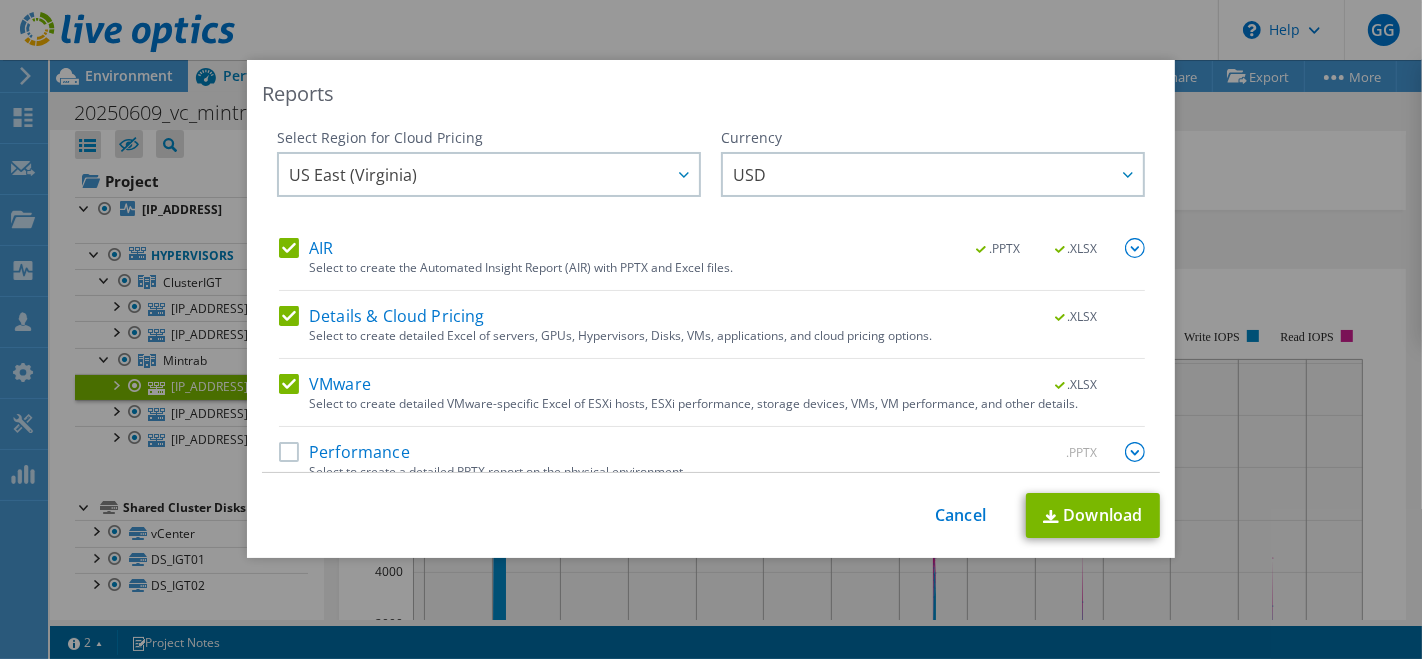 drag, startPoint x: 285, startPoint y: 247, endPoint x: 294, endPoint y: 286, distance: 40.024994 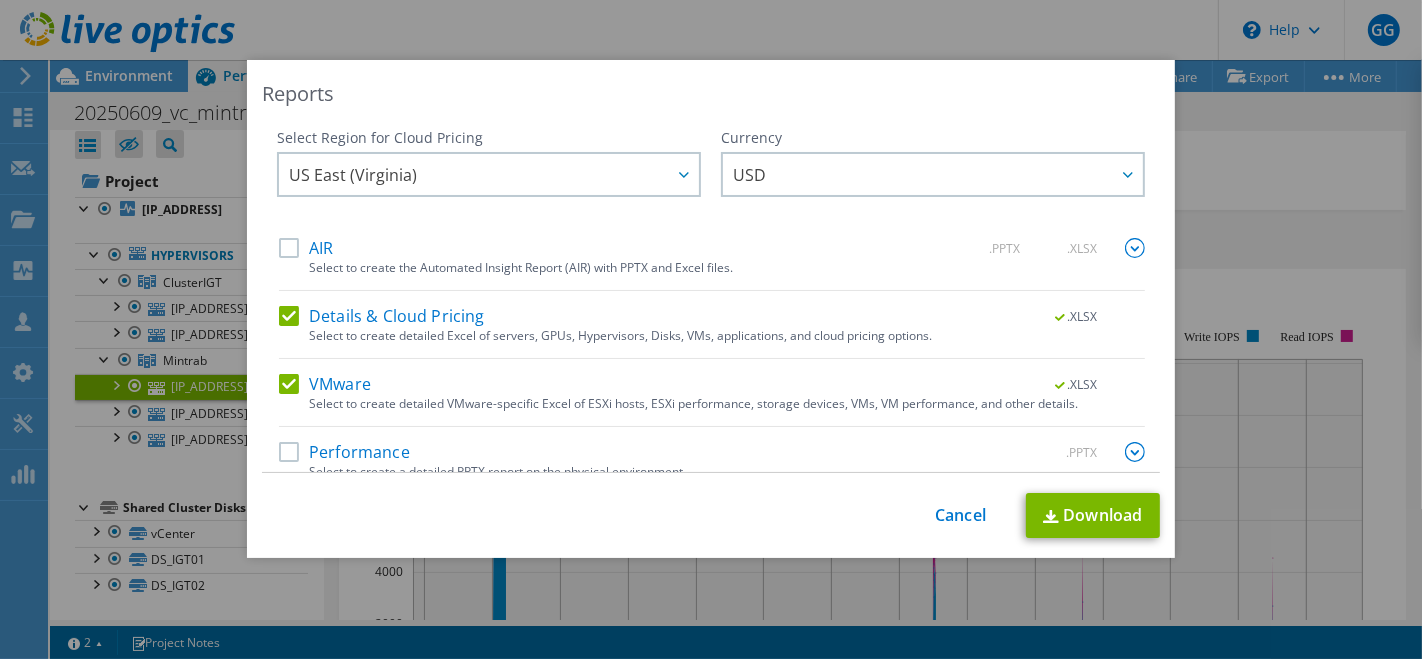 click on "Details & Cloud Pricing" at bounding box center (382, 316) 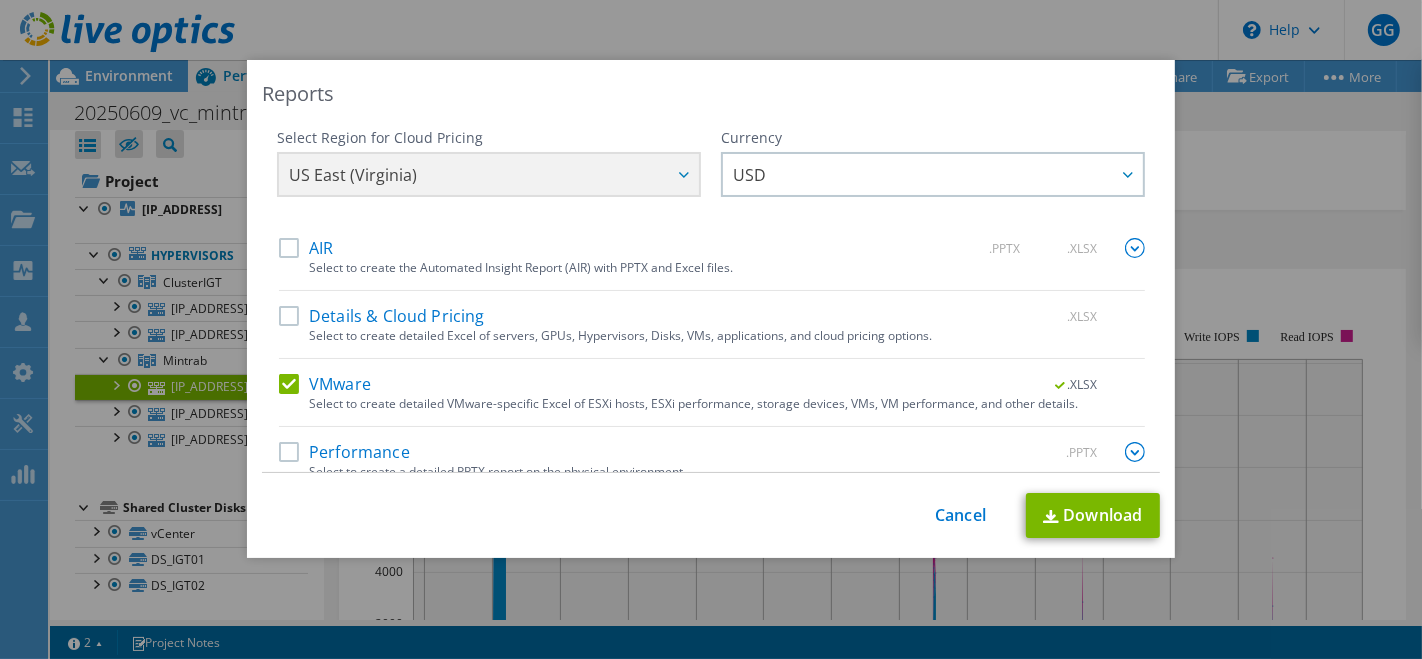 scroll, scrollTop: 20, scrollLeft: 0, axis: vertical 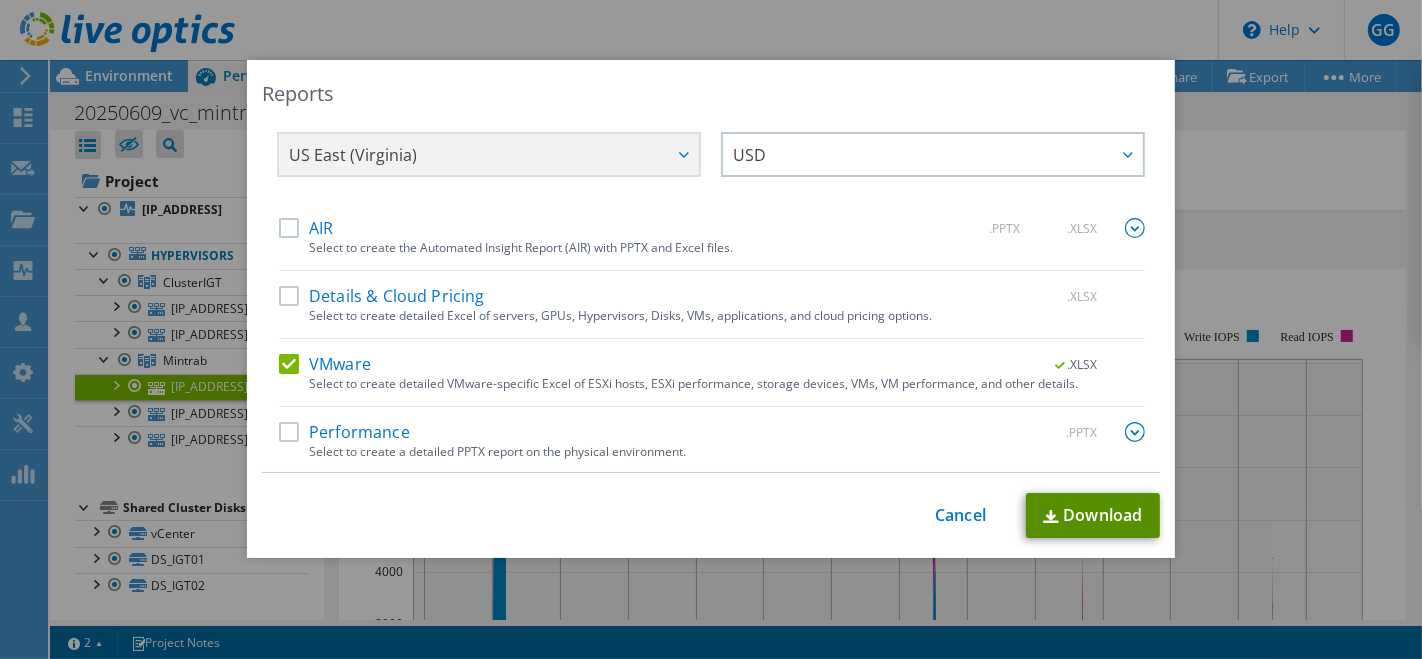 click on "Download" at bounding box center (1093, 515) 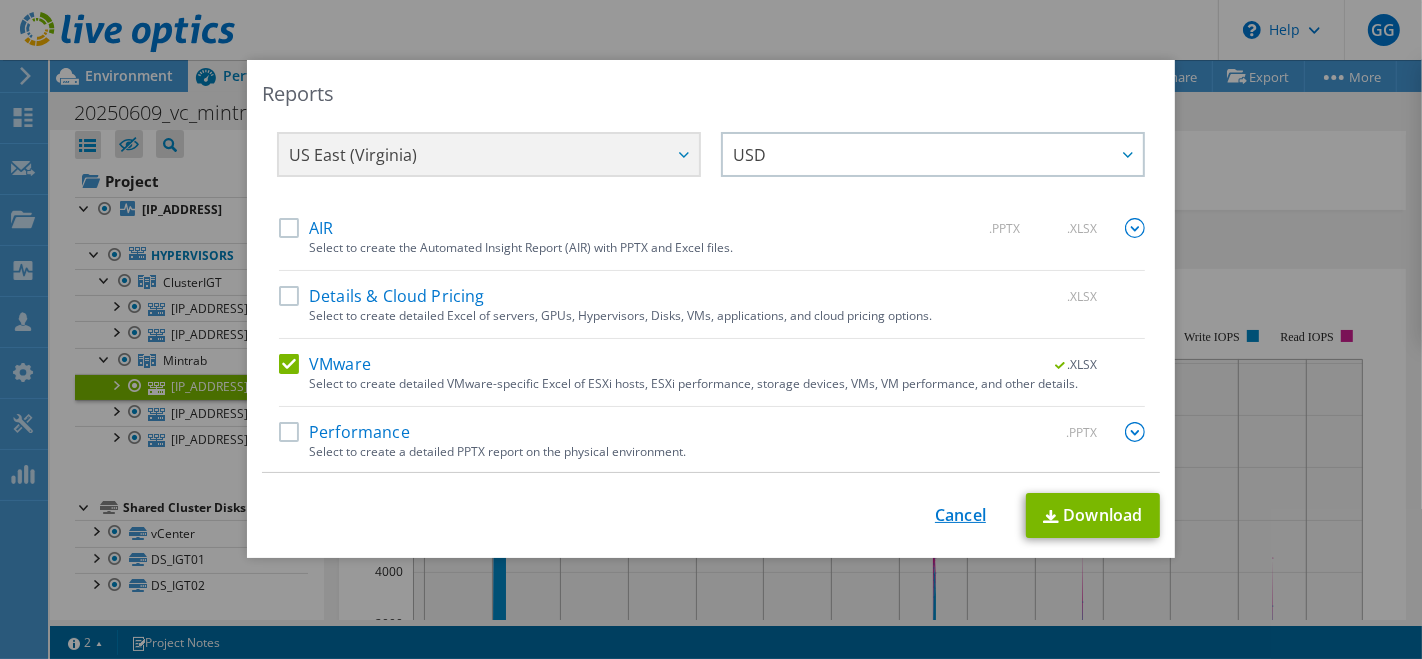 click on "Cancel" at bounding box center [960, 515] 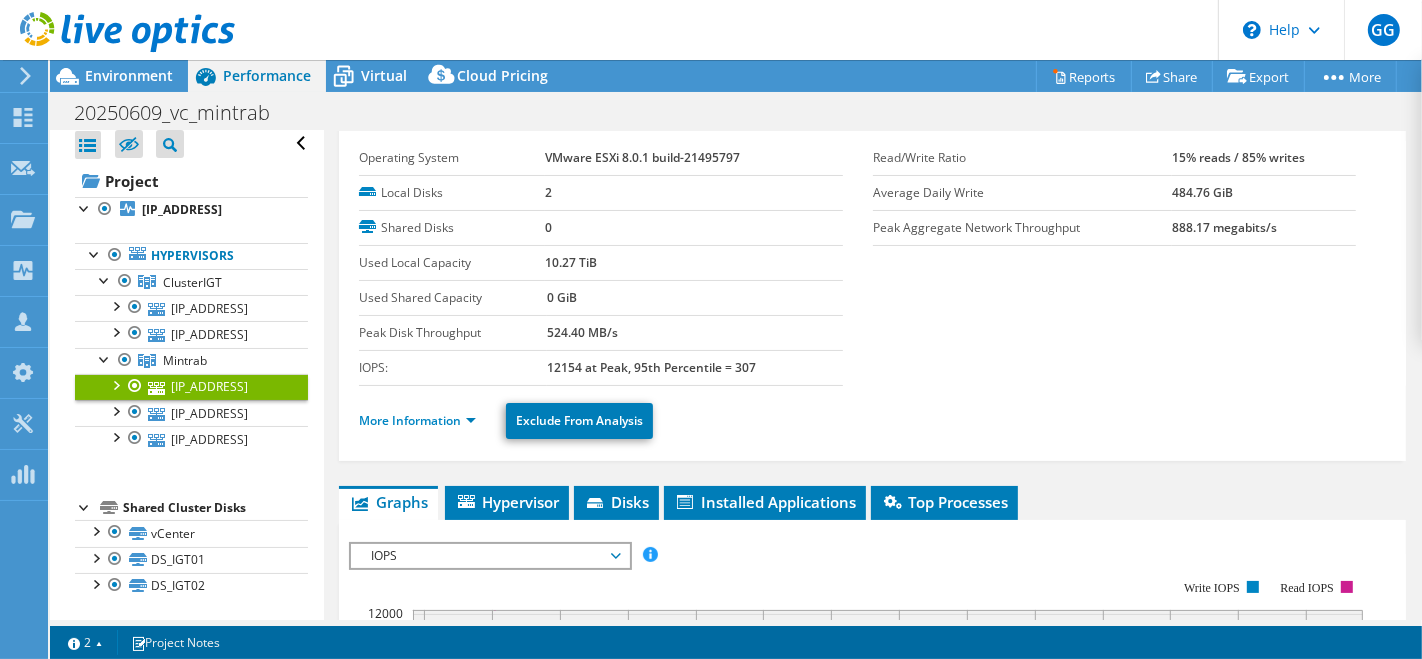 scroll, scrollTop: 50, scrollLeft: 0, axis: vertical 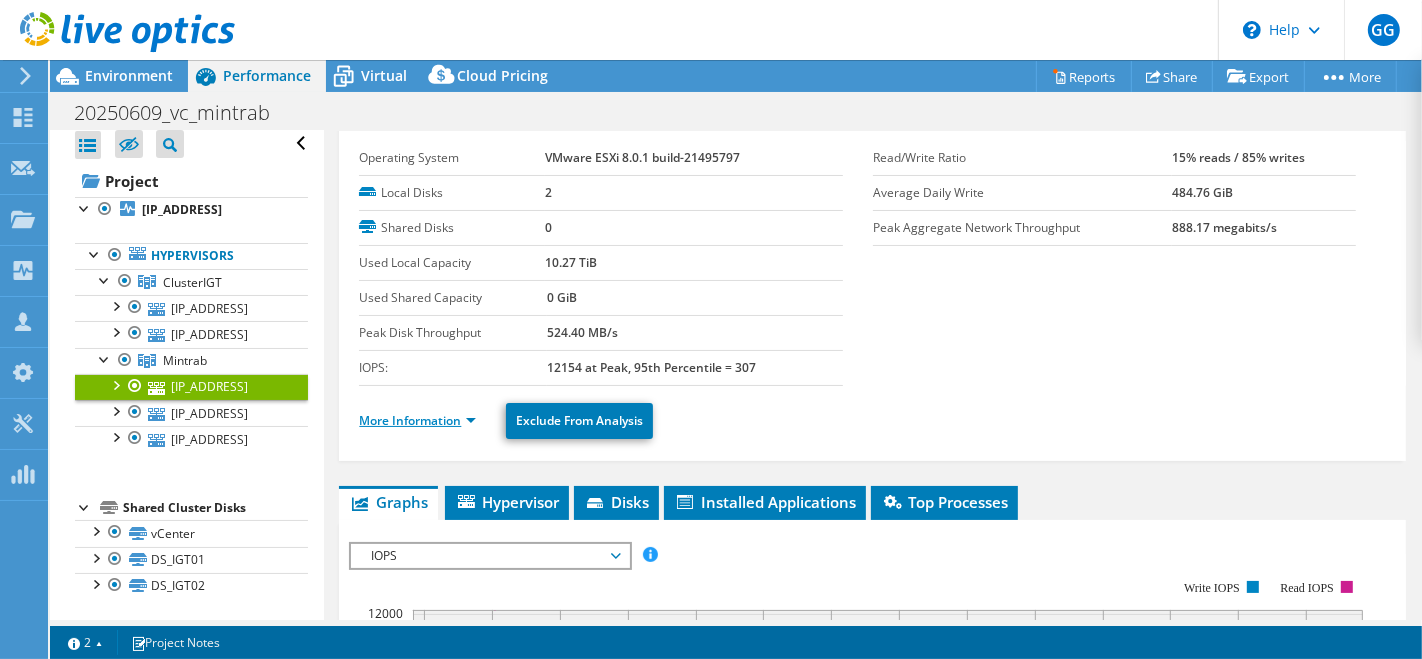 click on "More Information" at bounding box center (417, 420) 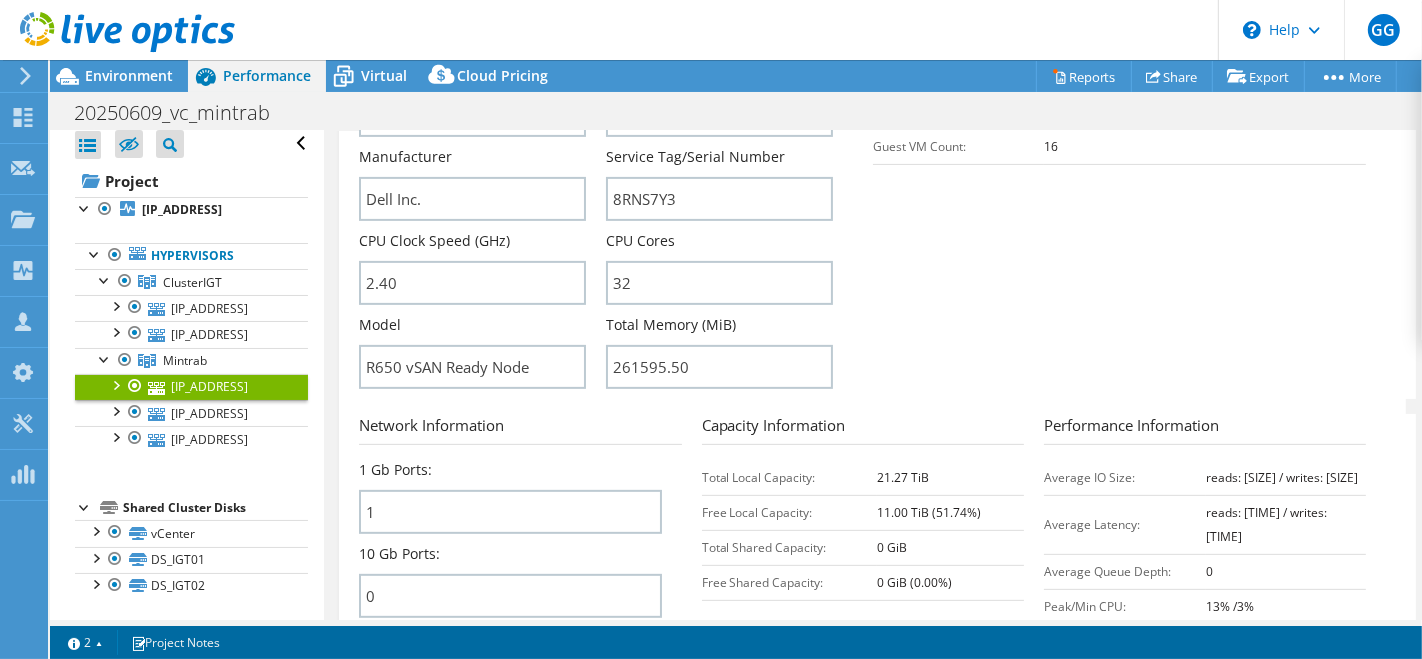 scroll, scrollTop: 611, scrollLeft: 0, axis: vertical 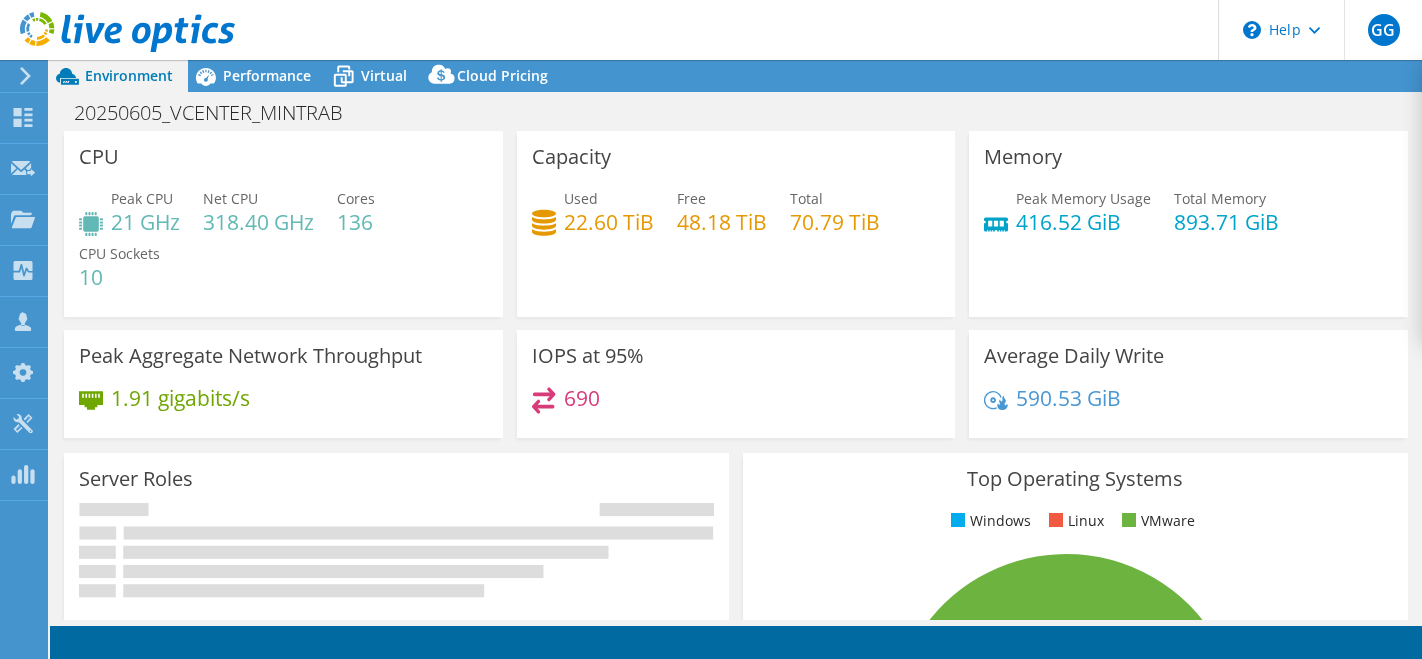 select on "USD" 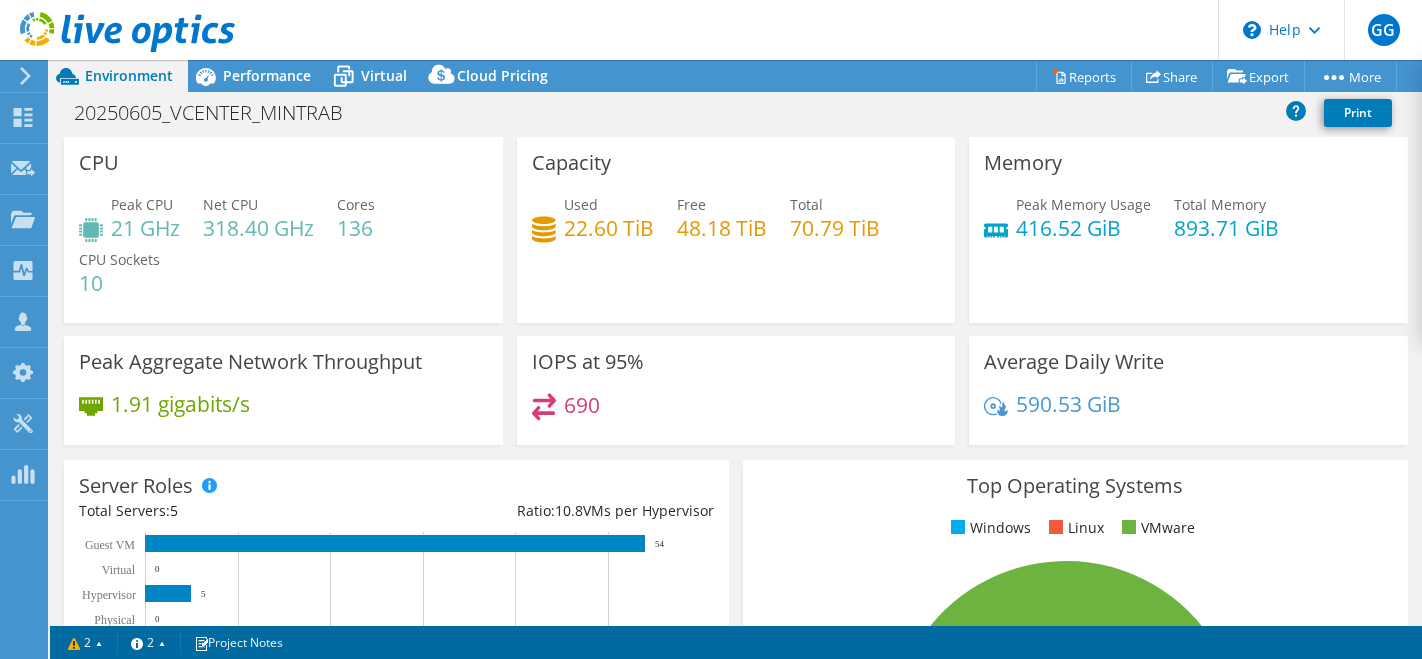 scroll, scrollTop: 0, scrollLeft: 0, axis: both 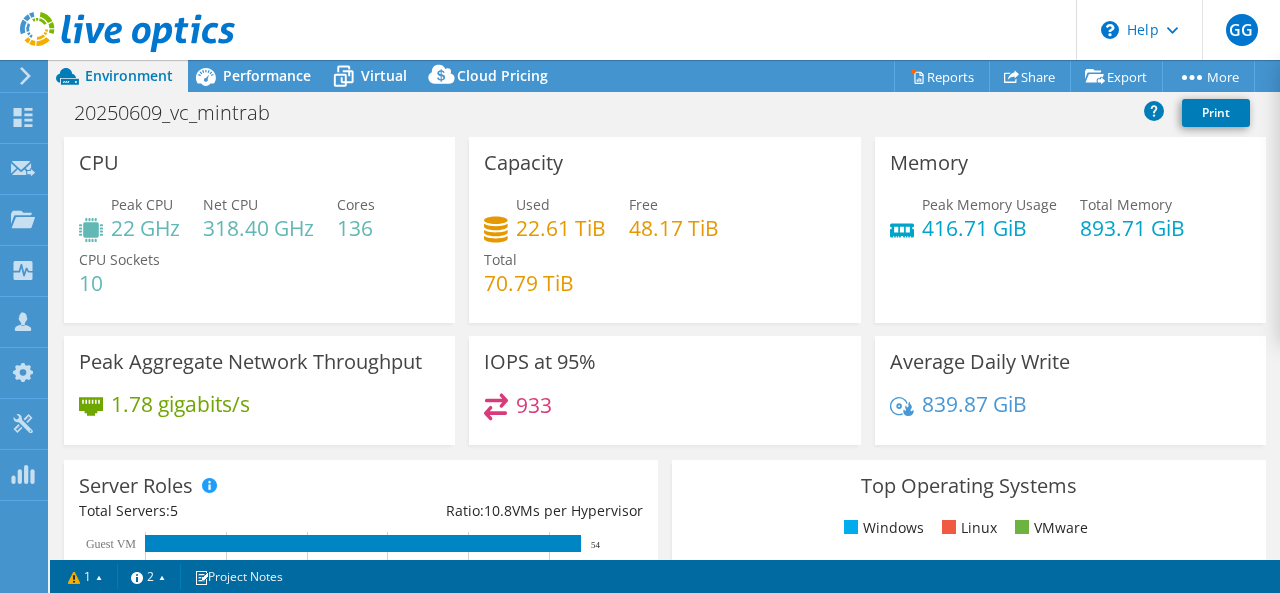 select on "USD" 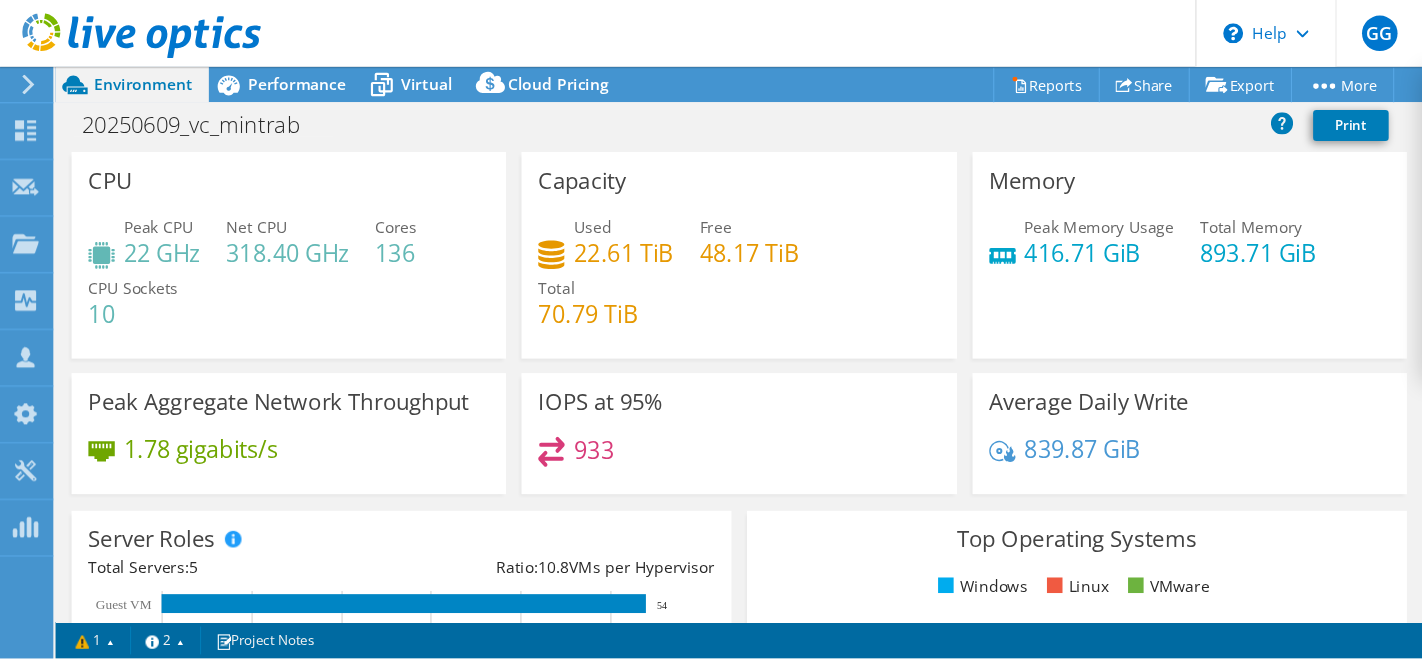 scroll, scrollTop: 0, scrollLeft: 0, axis: both 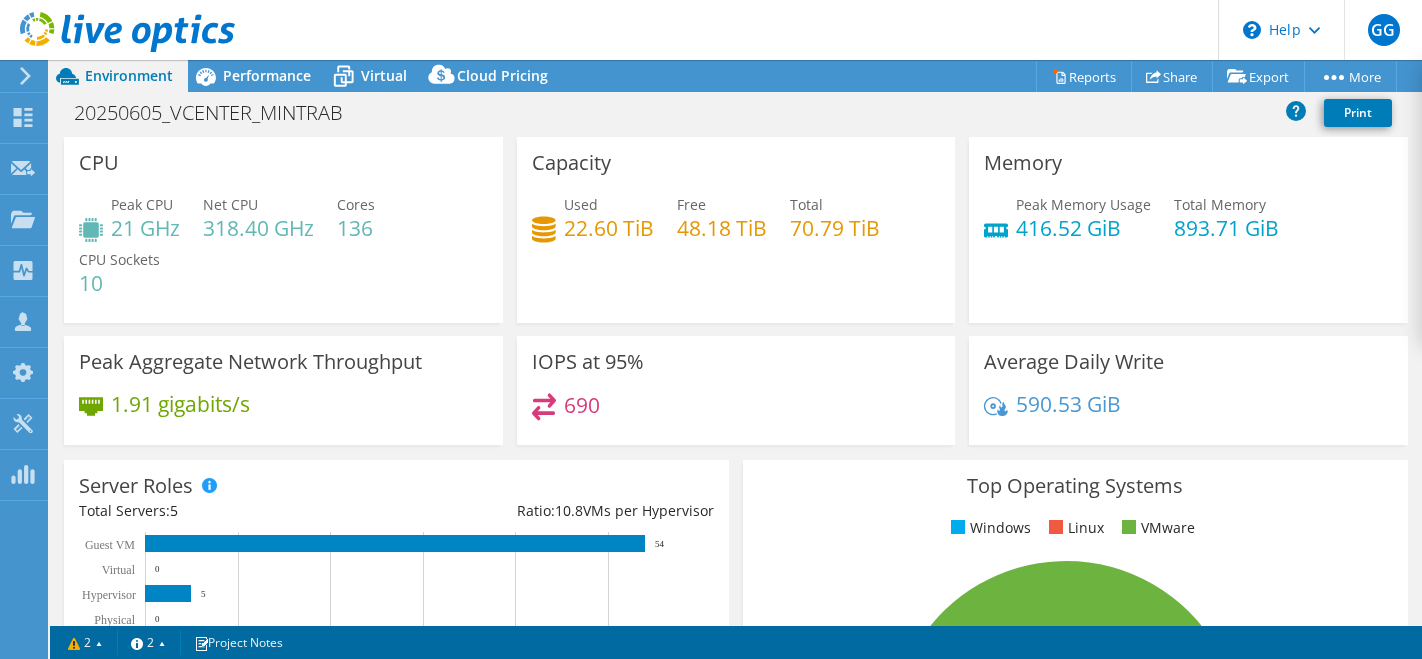 select on "USD" 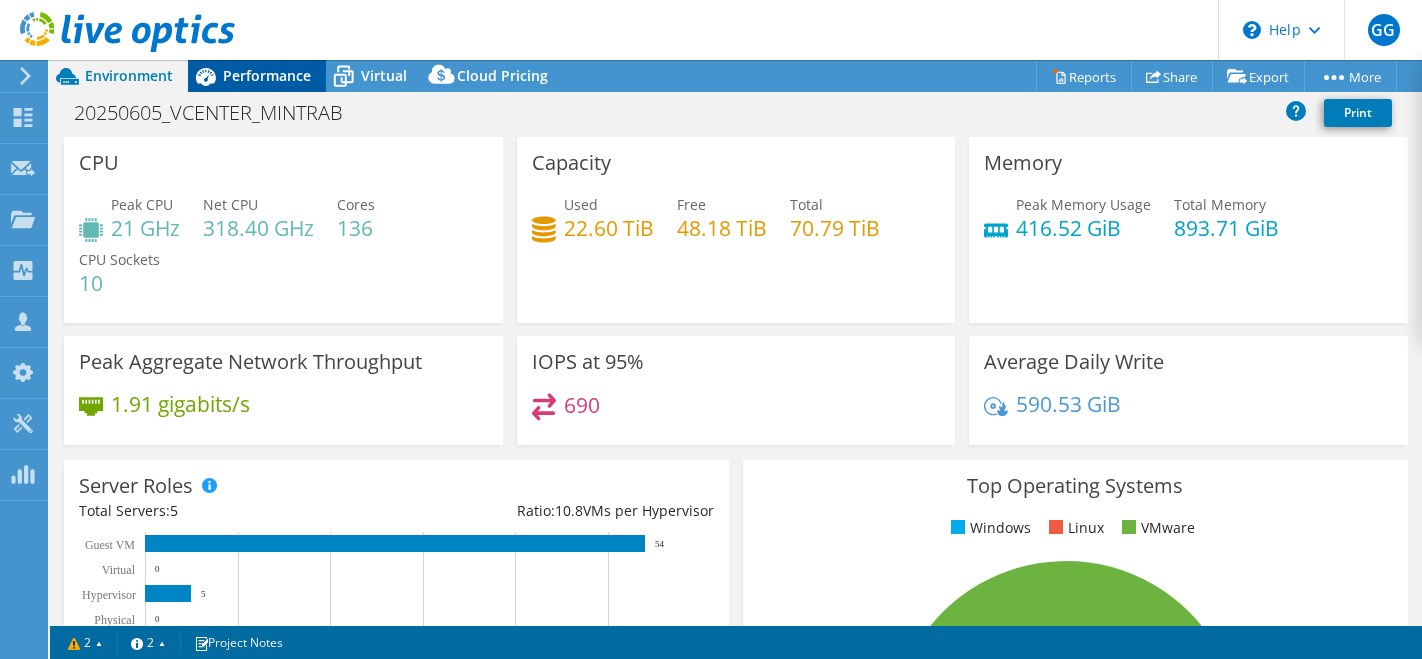click on "Performance" at bounding box center [257, 76] 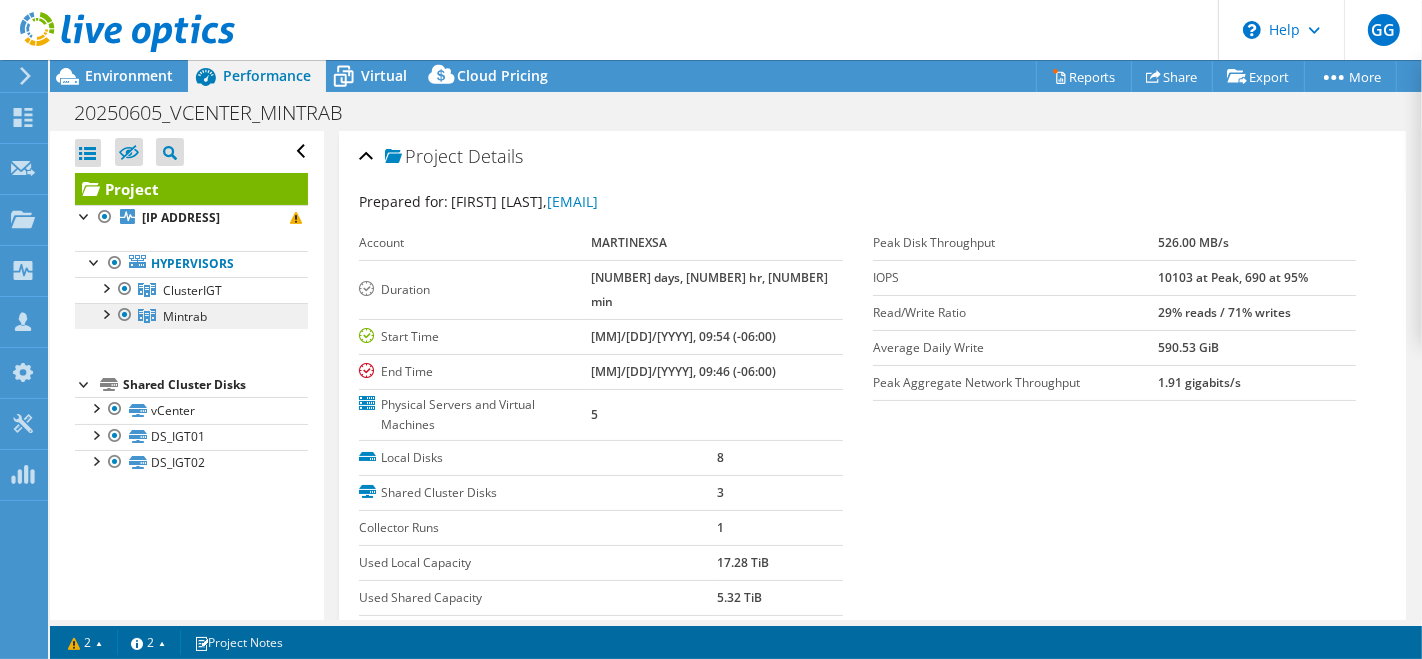 click on "Mintrab" at bounding box center (192, 290) 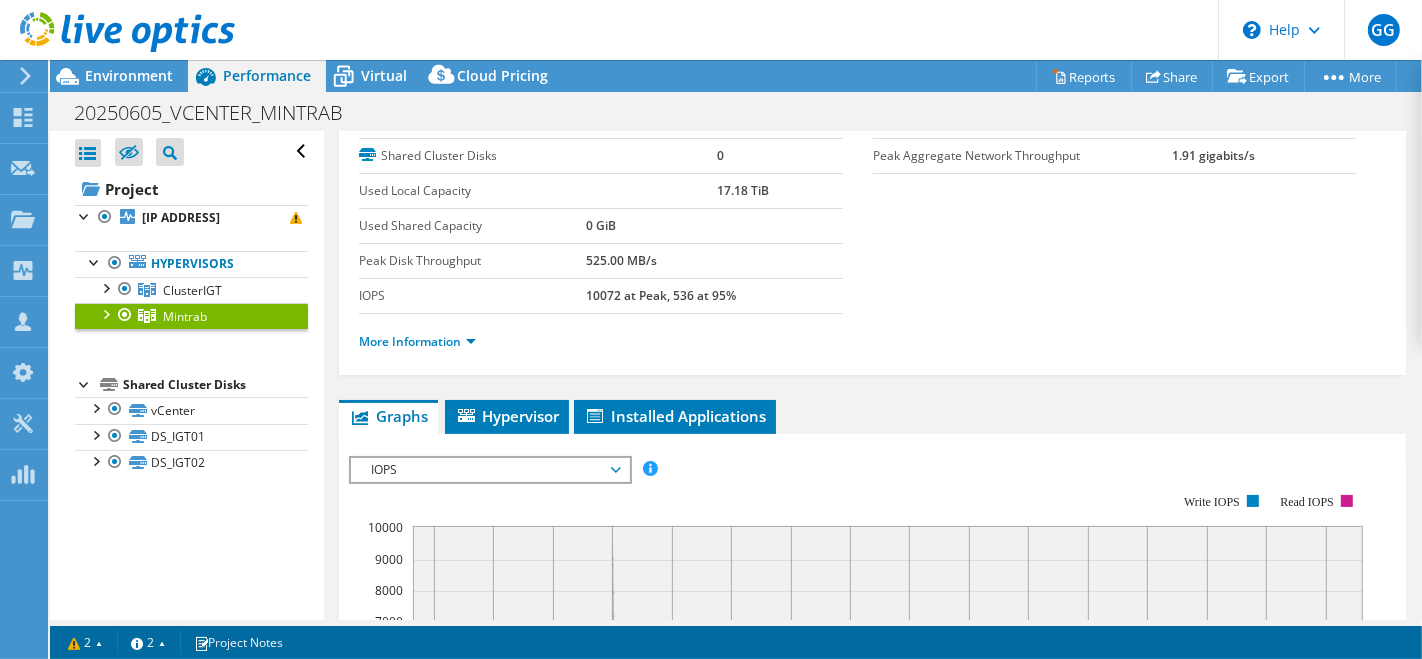 scroll, scrollTop: 128, scrollLeft: 0, axis: vertical 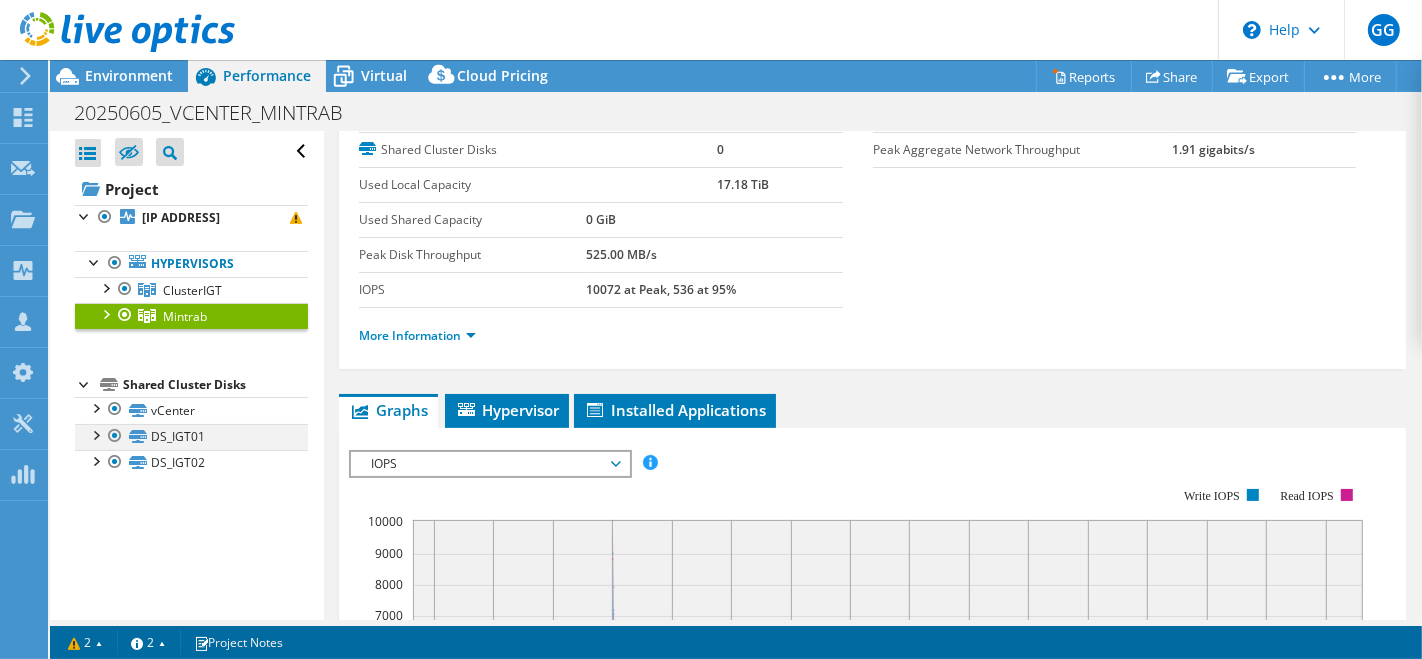 click at bounding box center [95, 434] 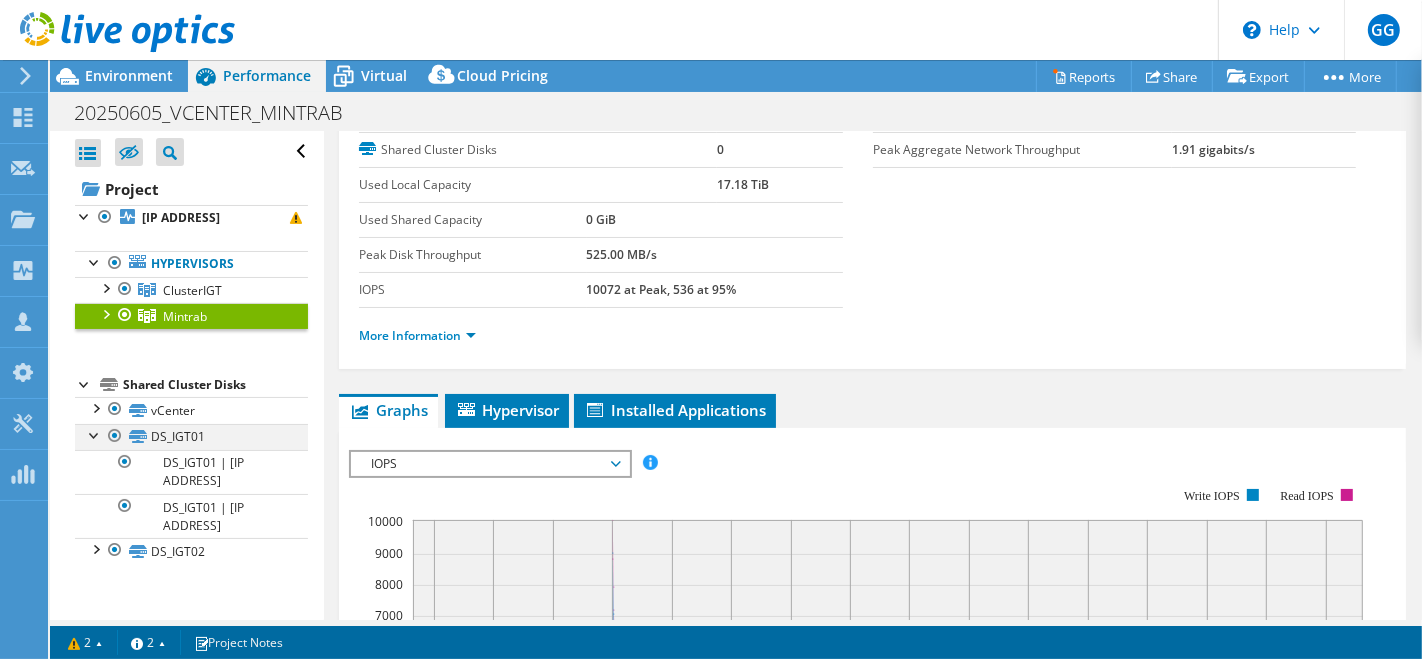 click at bounding box center [95, 434] 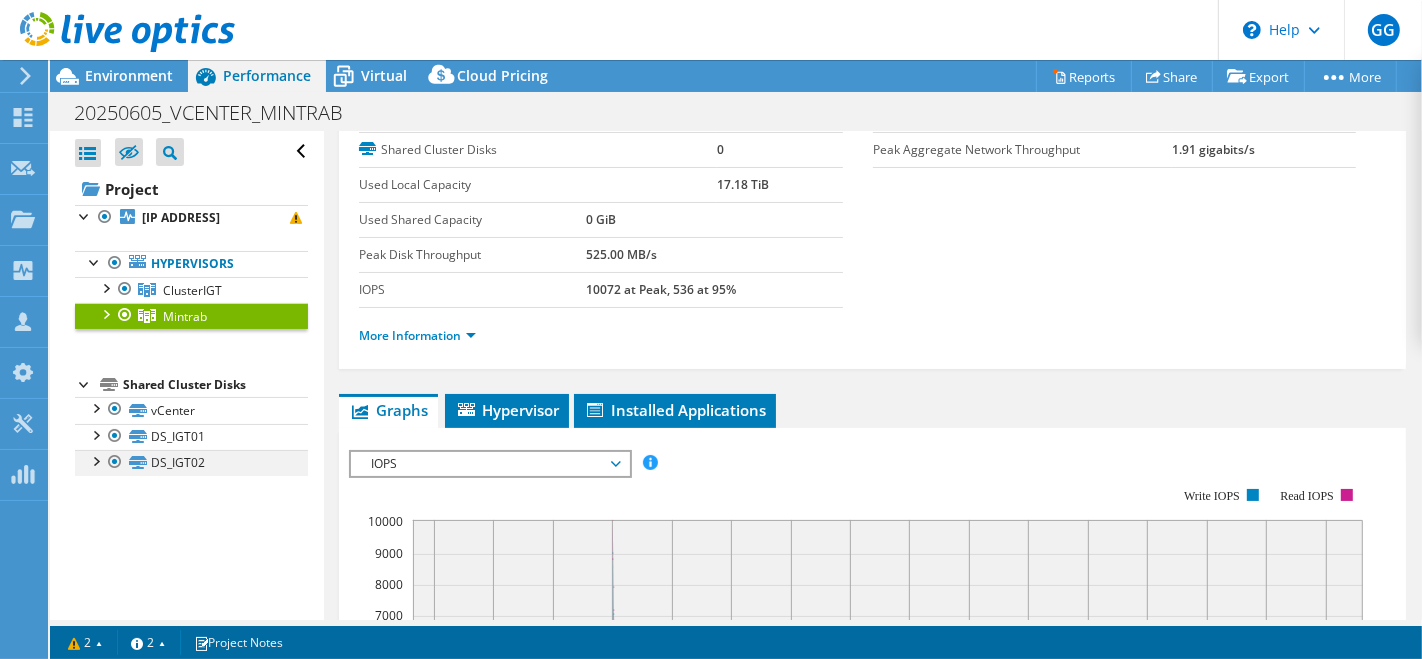 click at bounding box center [95, 460] 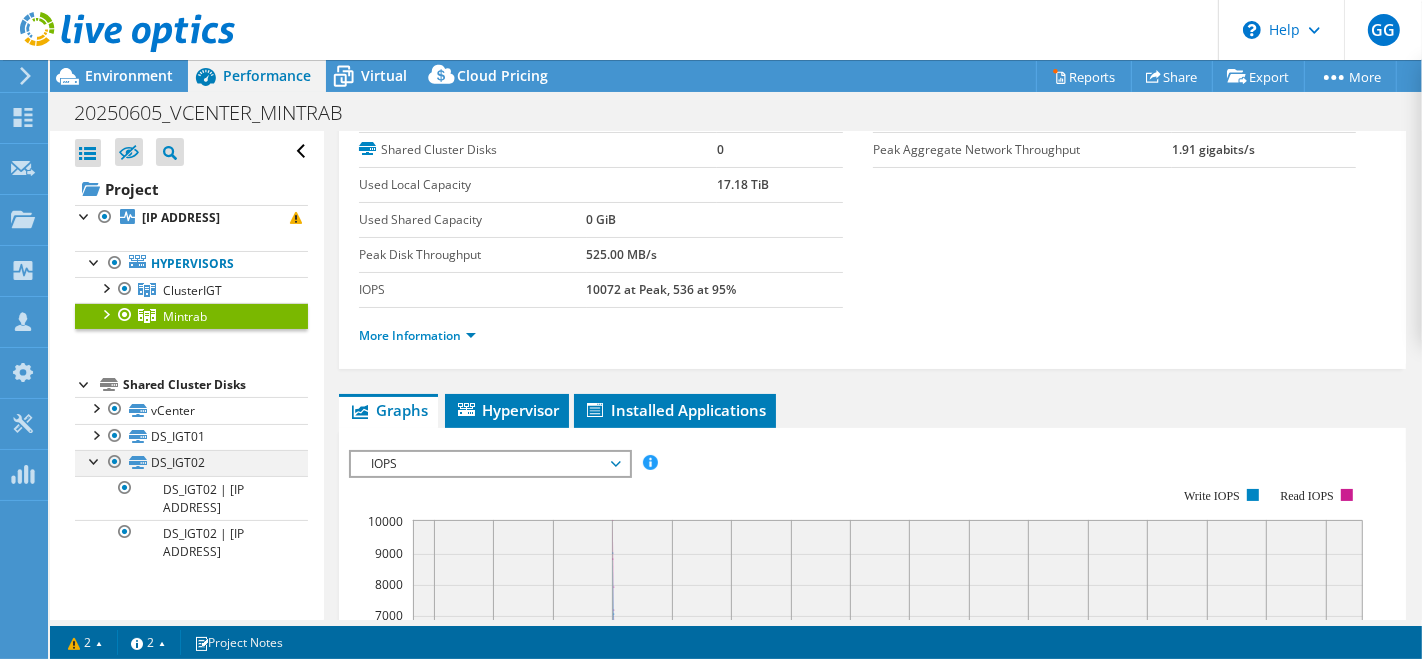 click at bounding box center [95, 460] 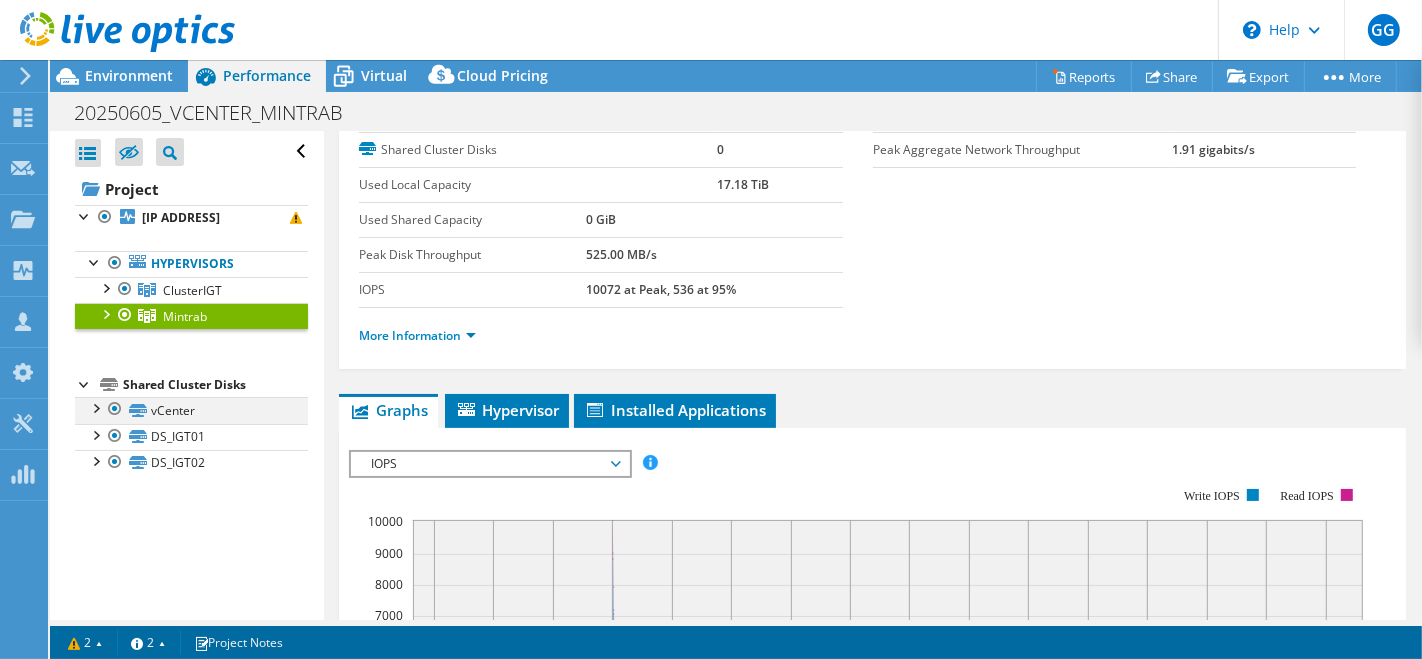 click at bounding box center (95, 407) 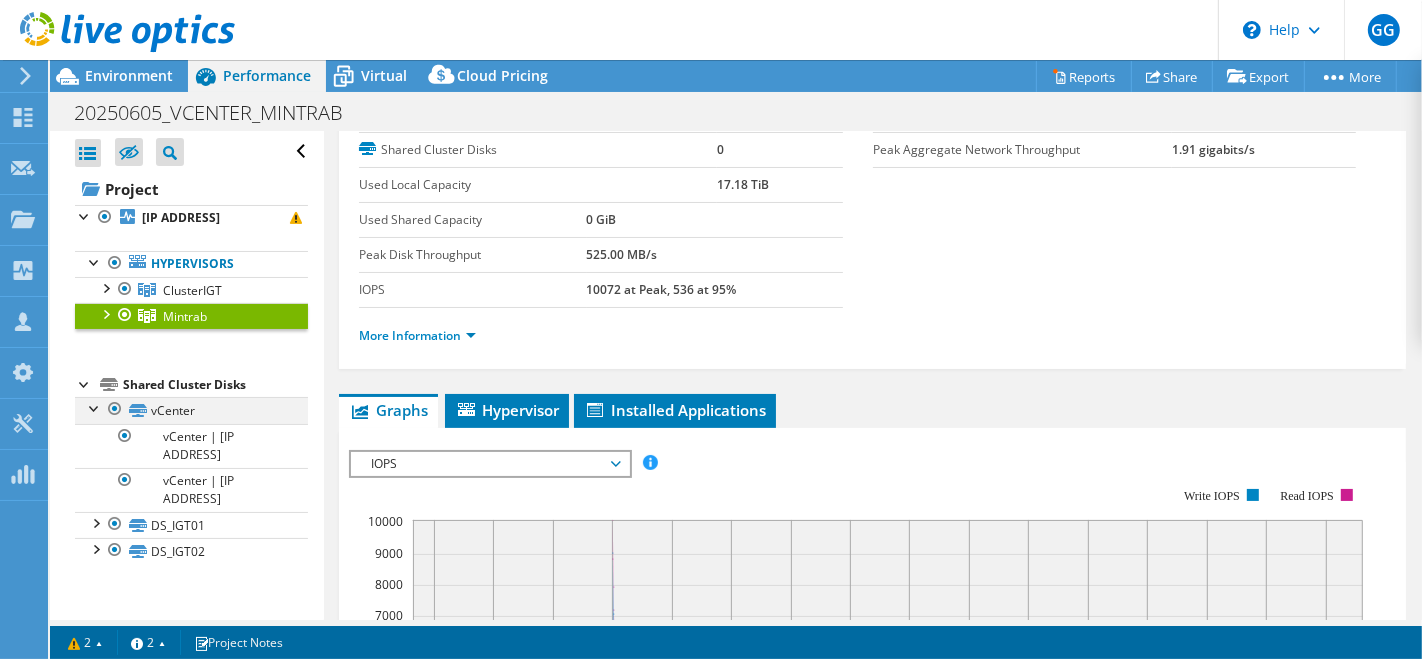 click at bounding box center [95, 407] 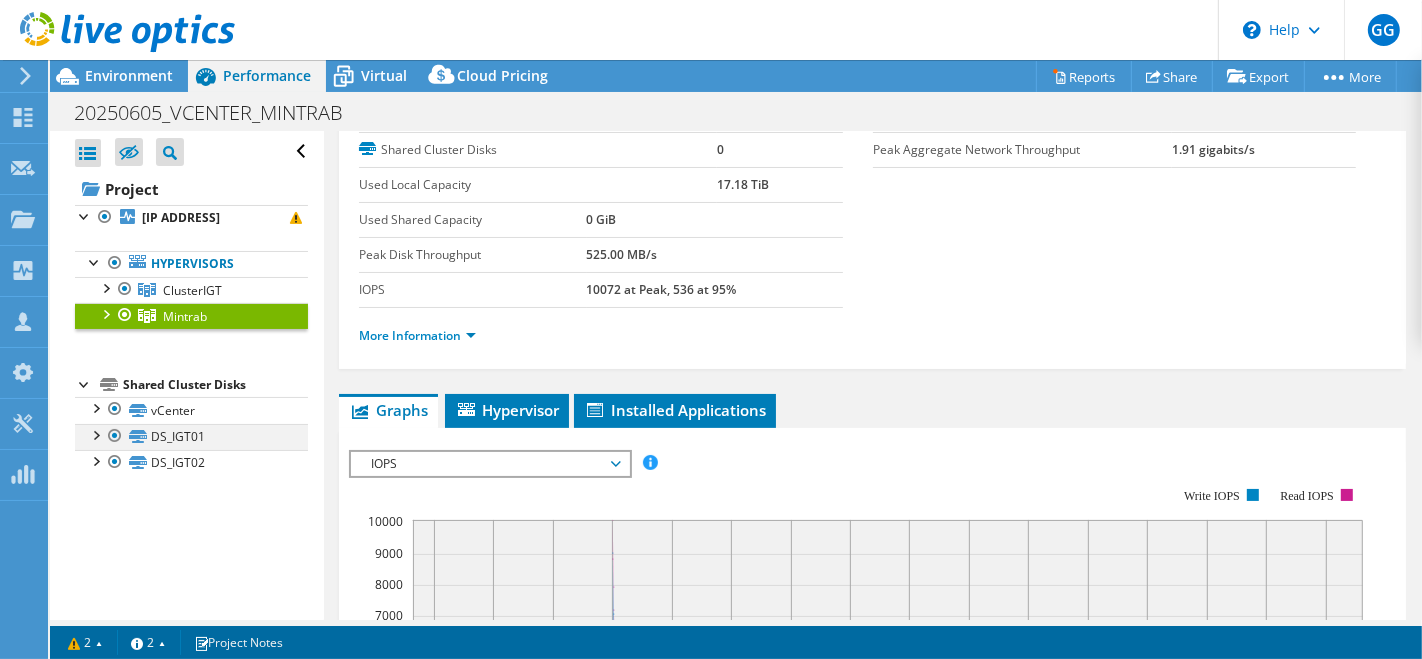 click at bounding box center (95, 434) 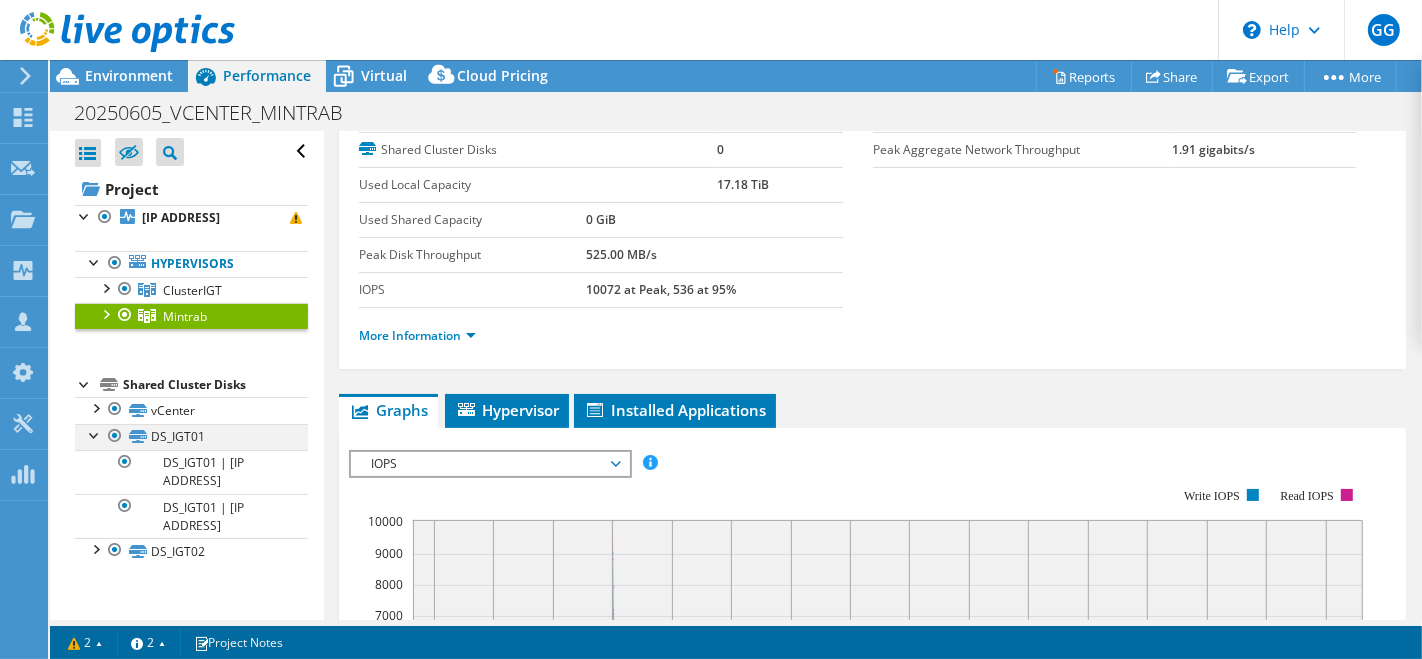 click at bounding box center [95, 434] 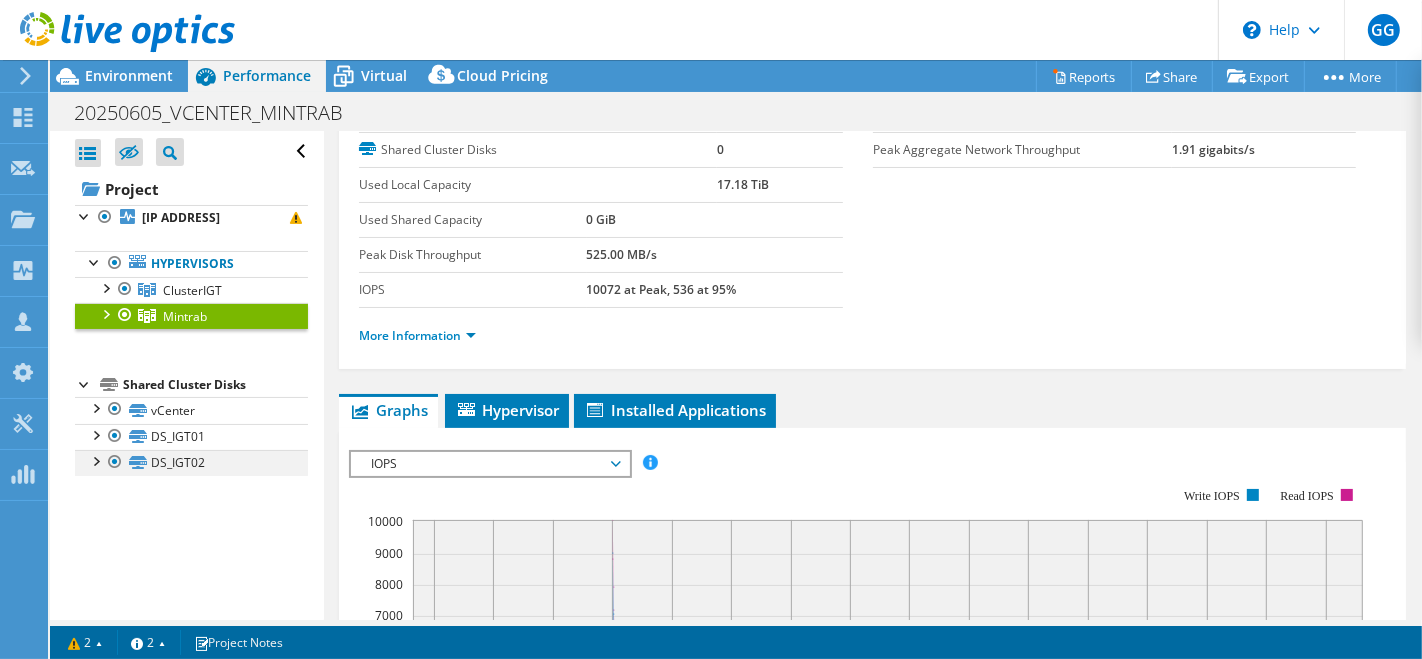 click at bounding box center [95, 460] 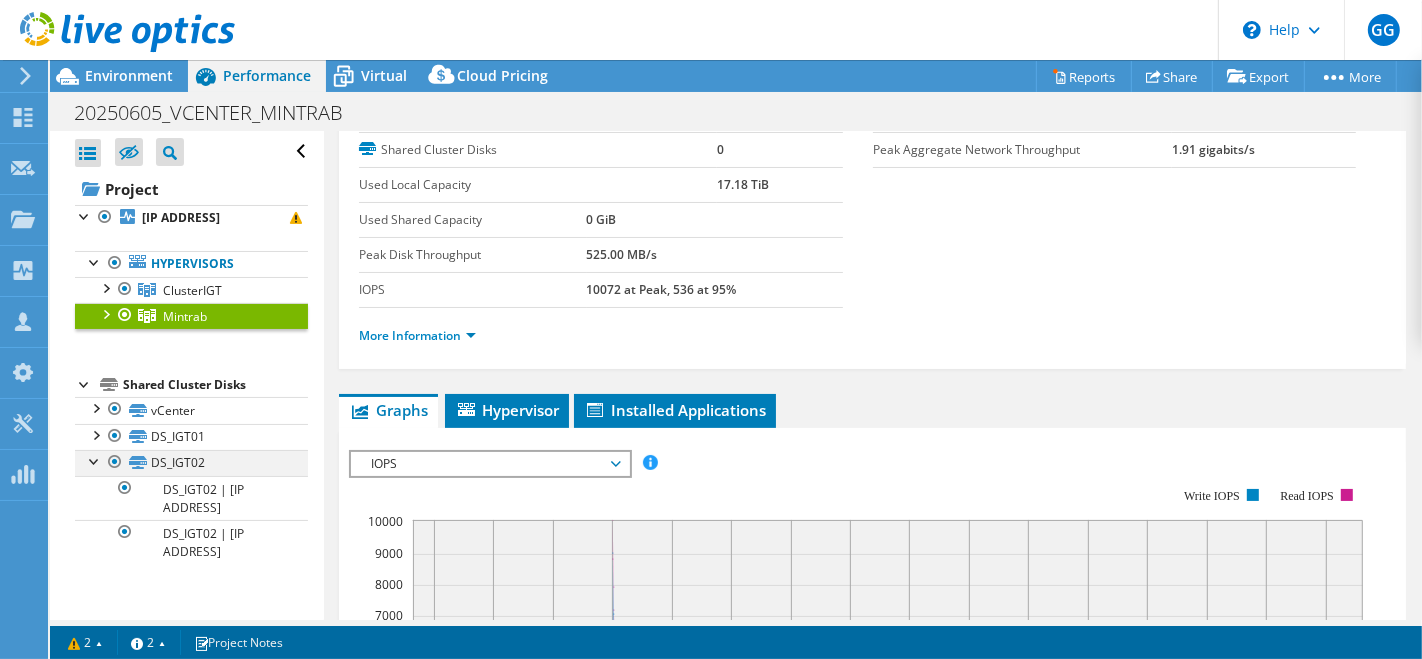 click at bounding box center [95, 460] 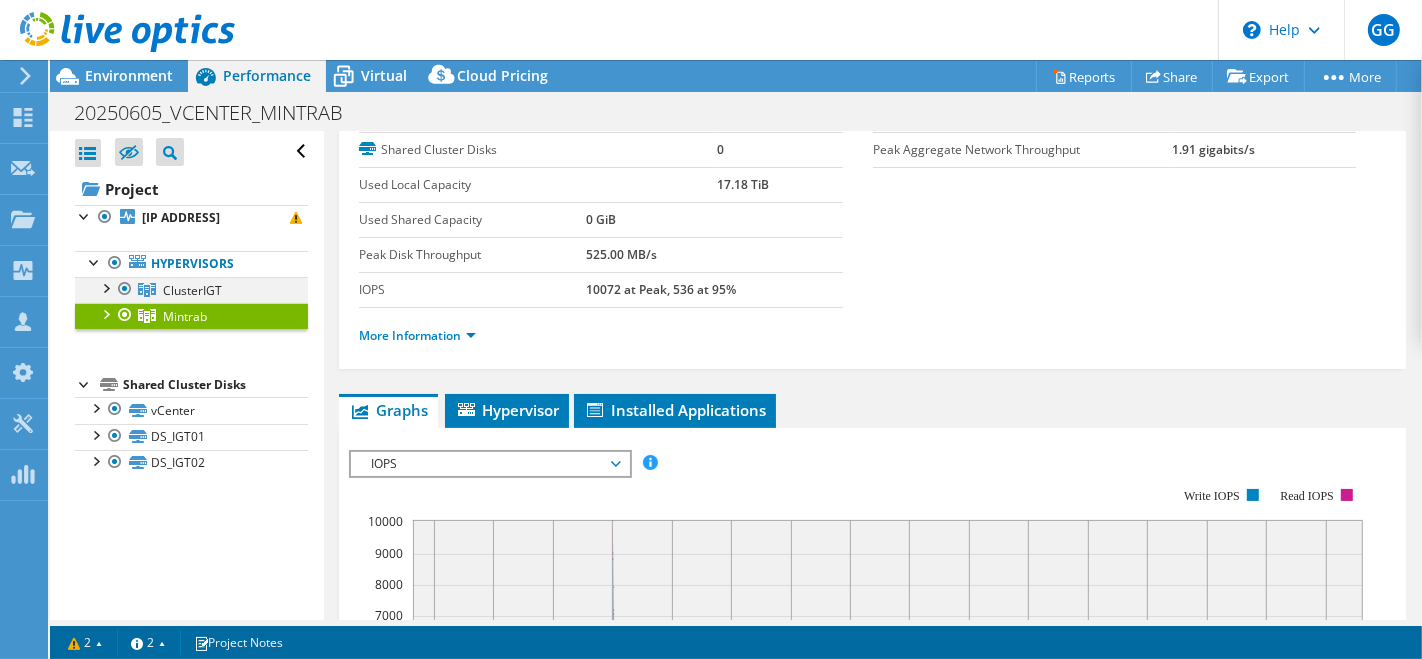 click at bounding box center (105, 287) 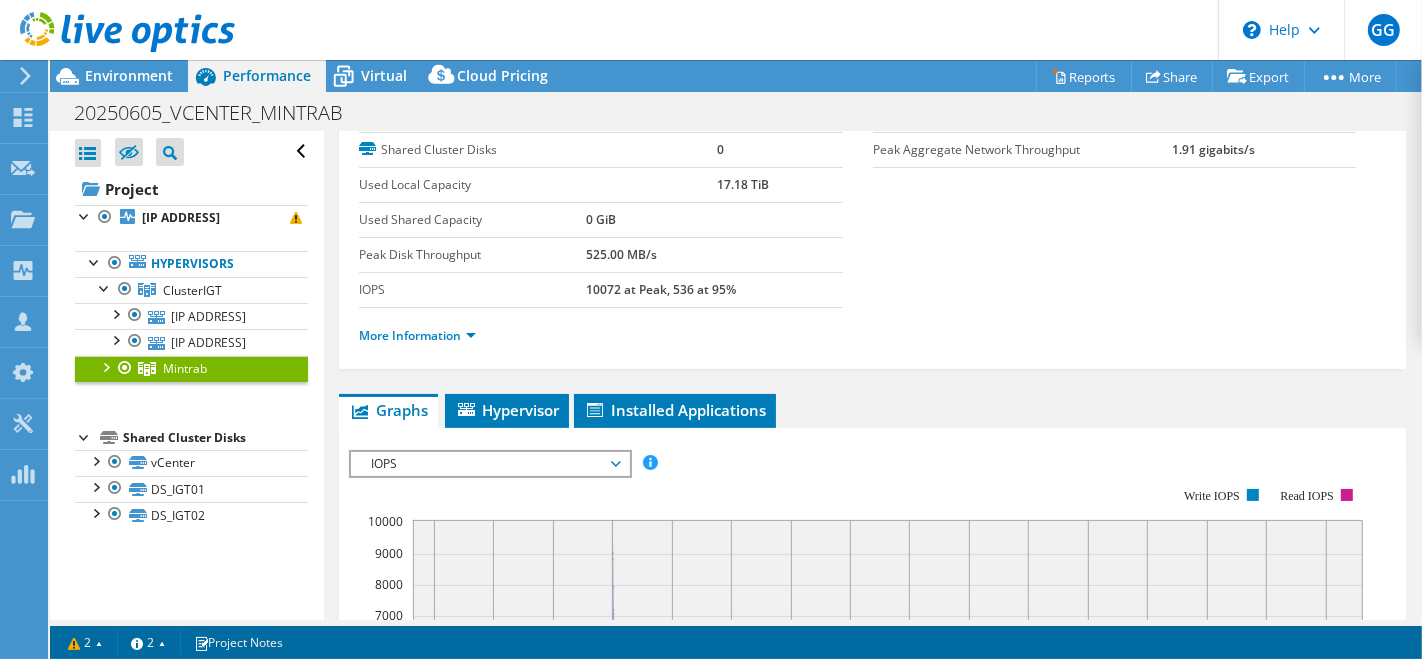 click at bounding box center [105, 366] 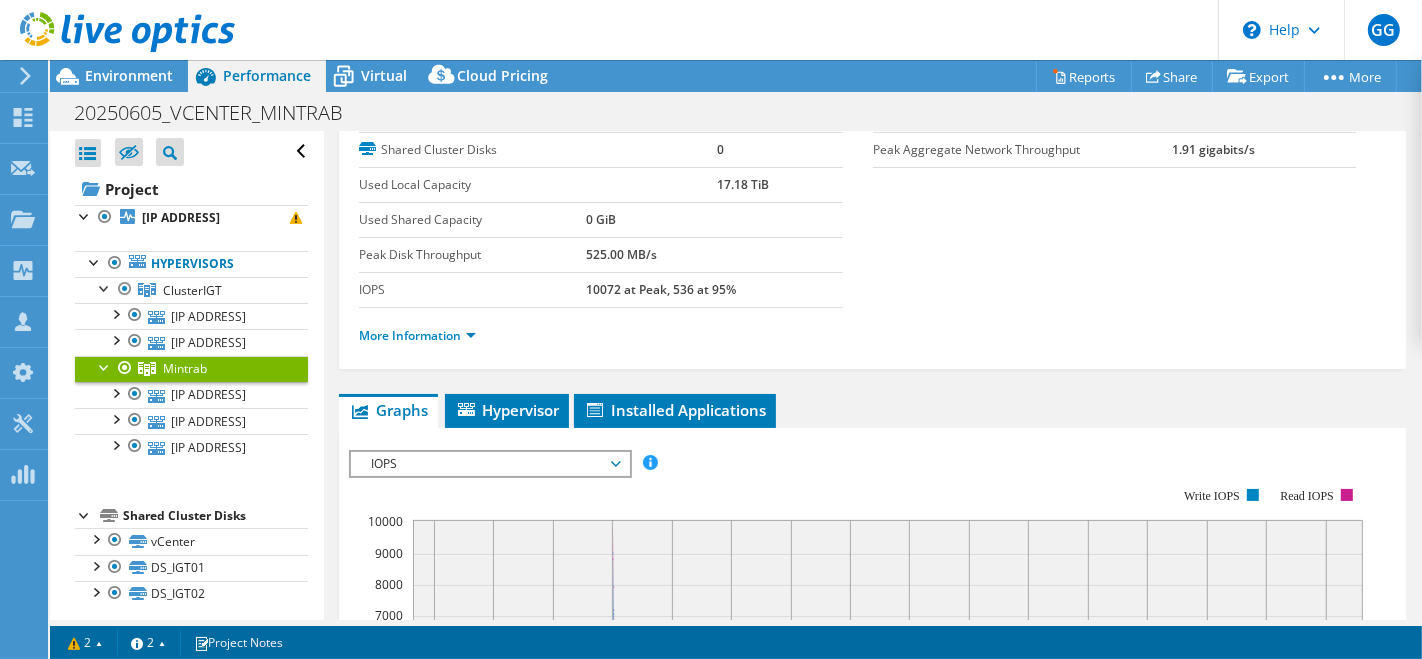 click on "Project
[IP ADDRESS]
Hypervisors
ClusterIGT
in" at bounding box center [191, 390] 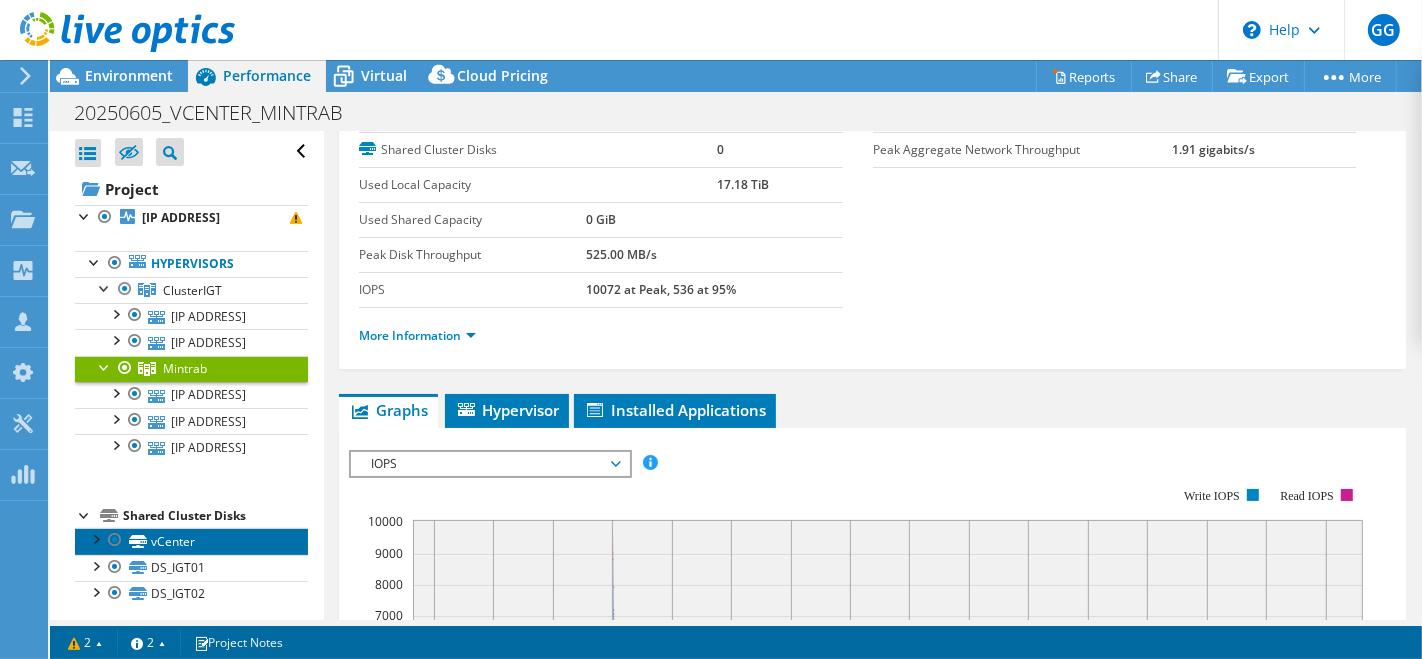 click on "vCenter" at bounding box center [191, 541] 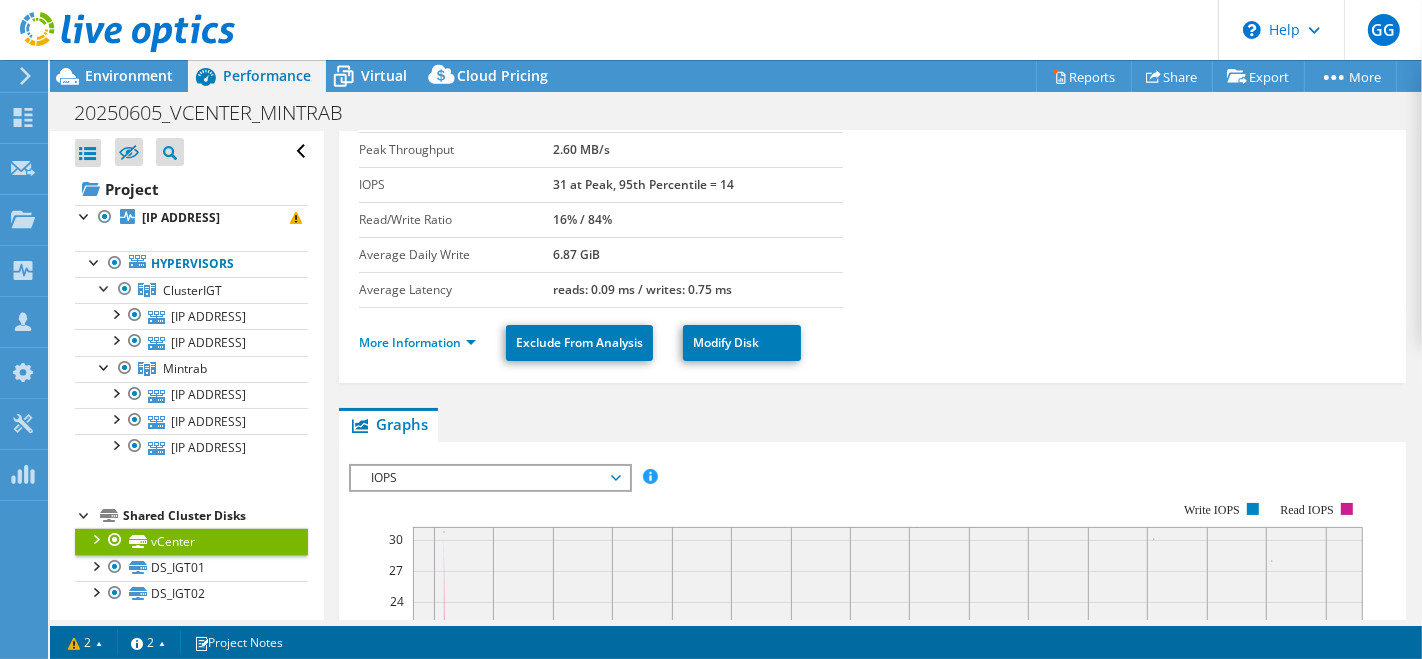 click at bounding box center [95, 538] 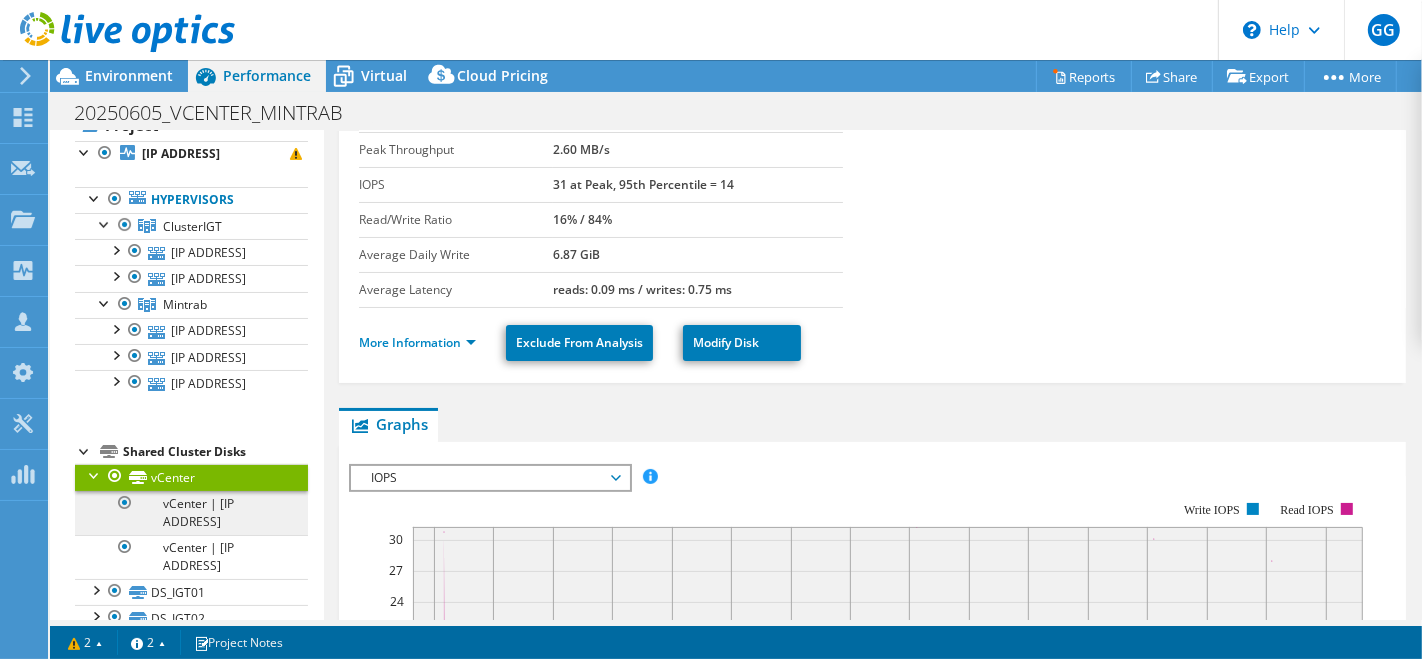 scroll, scrollTop: 65, scrollLeft: 0, axis: vertical 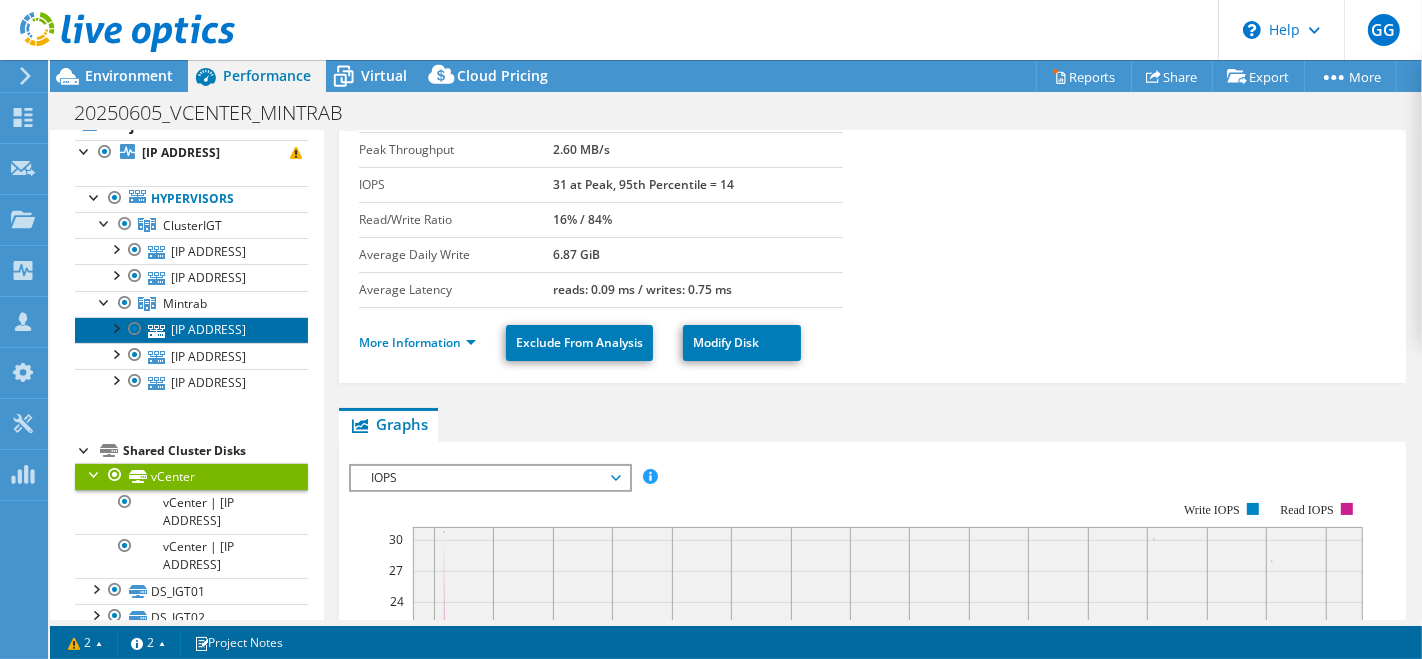 click on "[IP ADDRESS]" at bounding box center [191, 330] 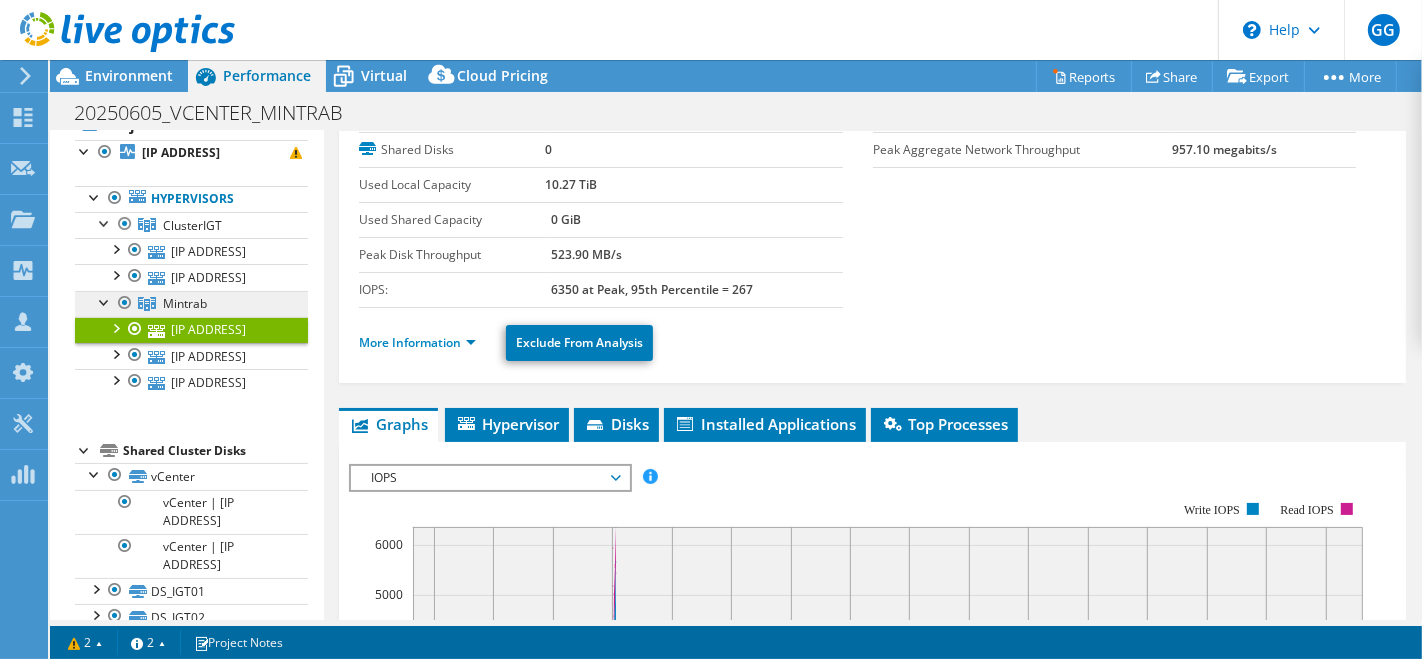 click on "Mintrab" at bounding box center (192, 225) 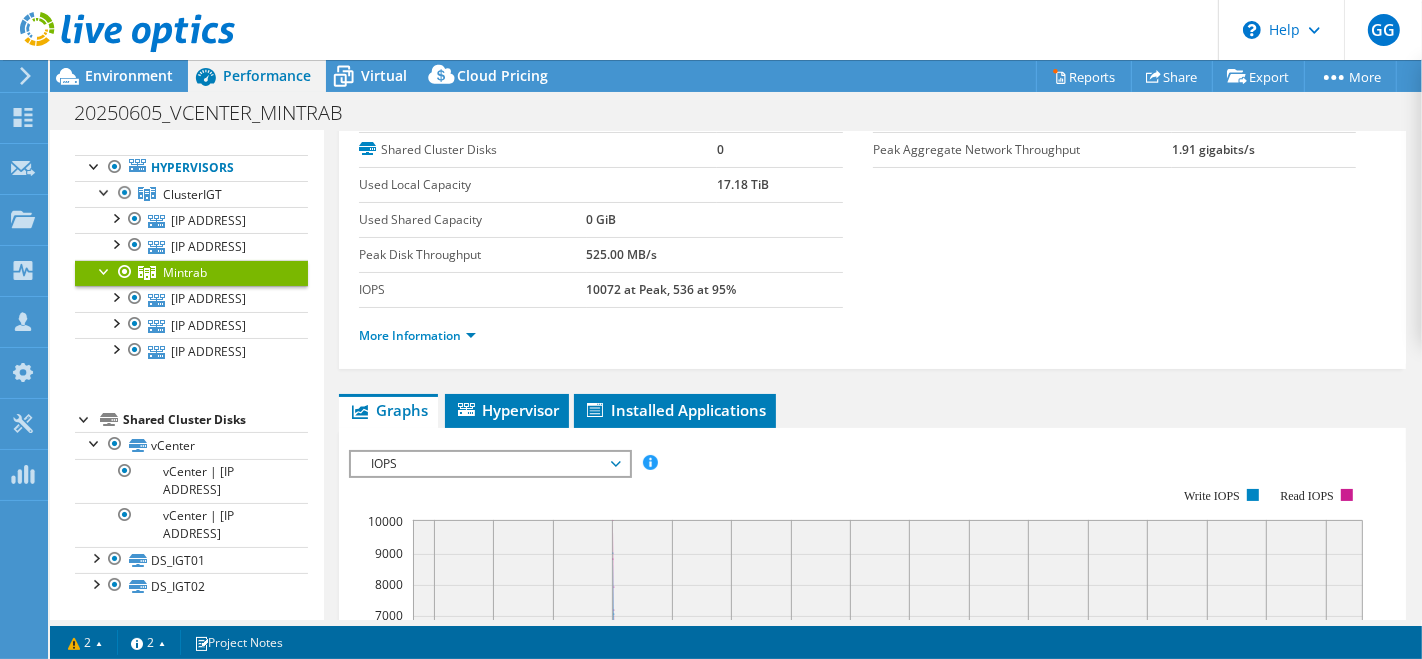 click on "Open All
Close All
Hide Excluded Nodes
Project Tree Filter" at bounding box center (186, 329) 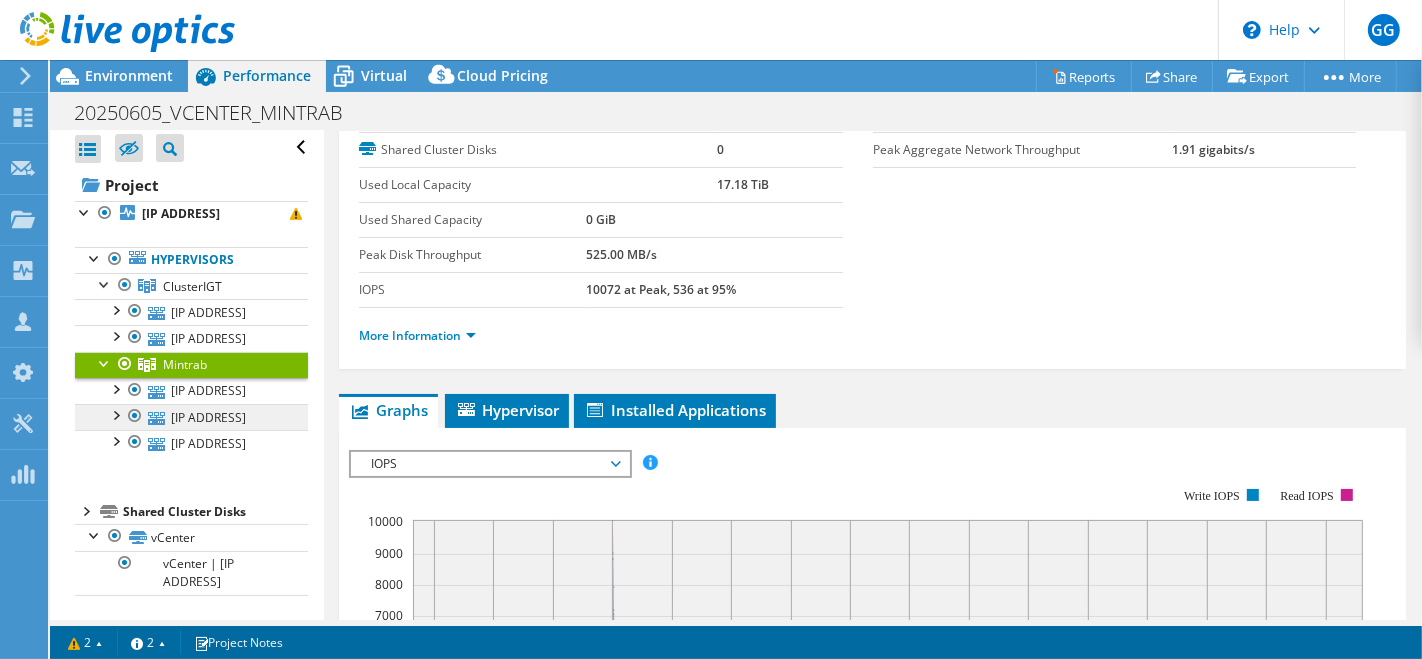 scroll, scrollTop: 0, scrollLeft: 0, axis: both 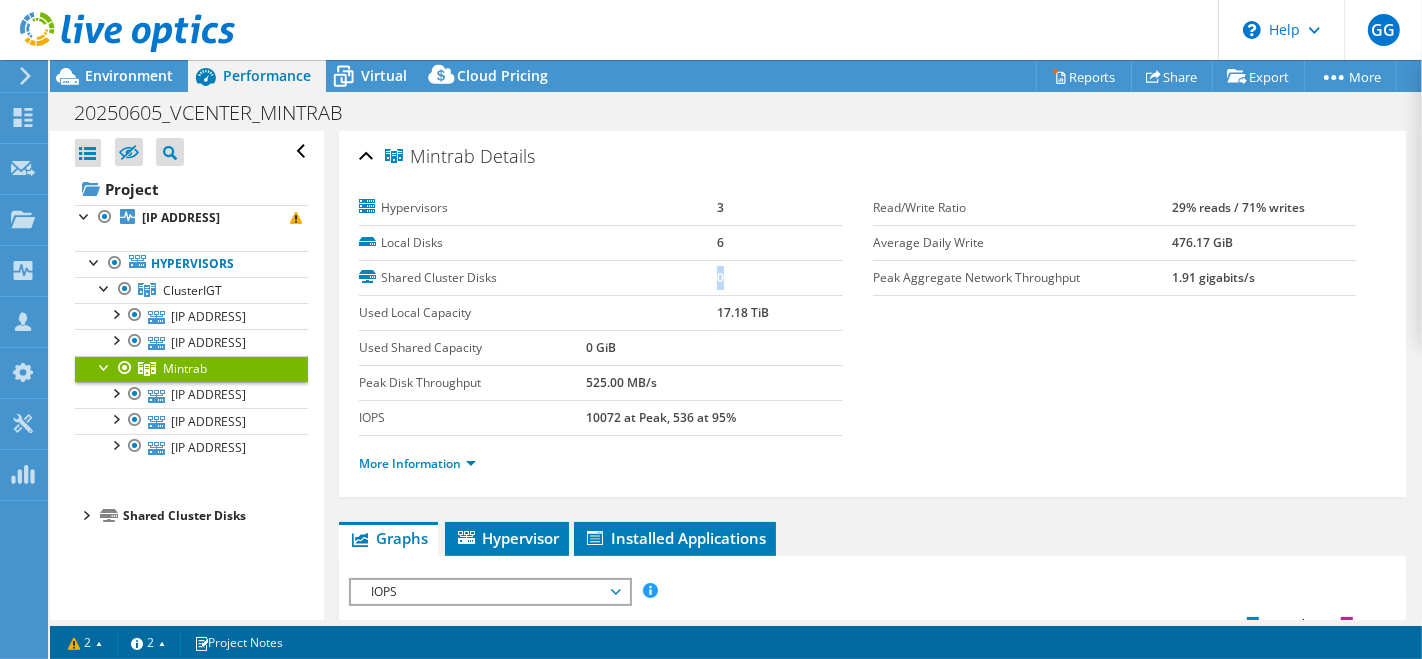 drag, startPoint x: 680, startPoint y: 280, endPoint x: 757, endPoint y: 278, distance: 77.02597 